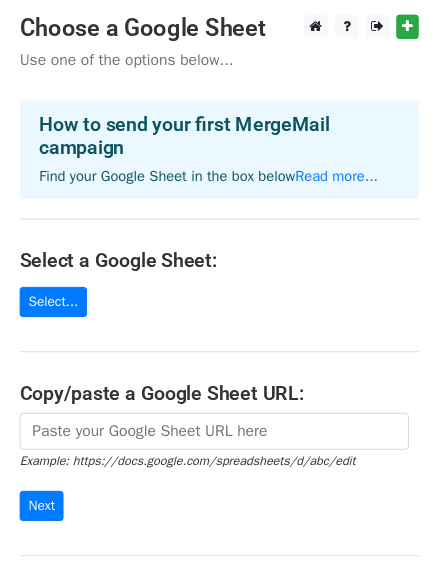 scroll, scrollTop: 0, scrollLeft: 0, axis: both 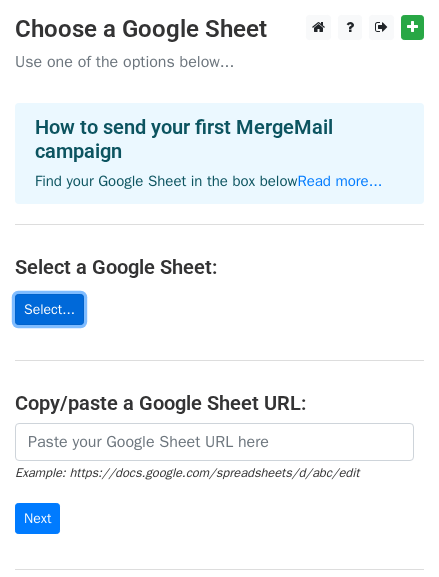 click on "Select..." at bounding box center [49, 309] 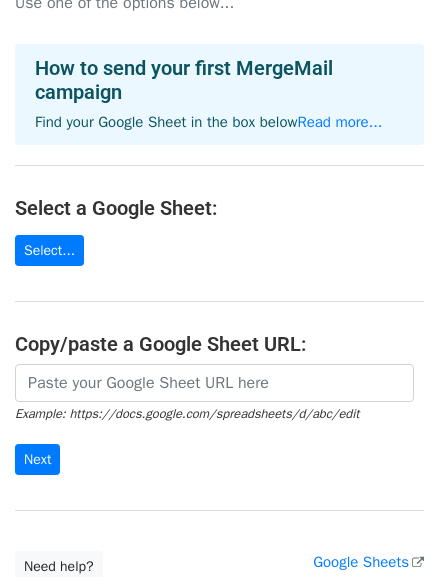scroll, scrollTop: 90, scrollLeft: 0, axis: vertical 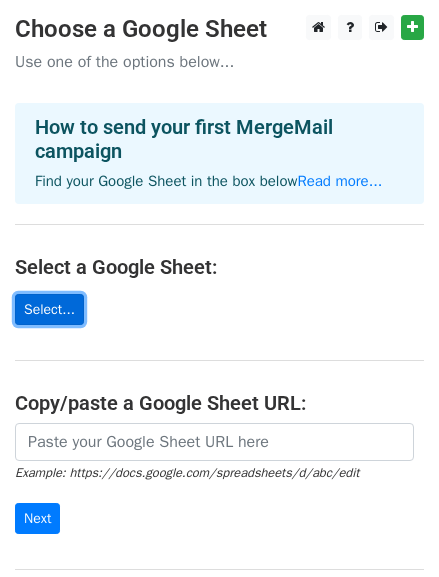 click on "Select..." at bounding box center [49, 309] 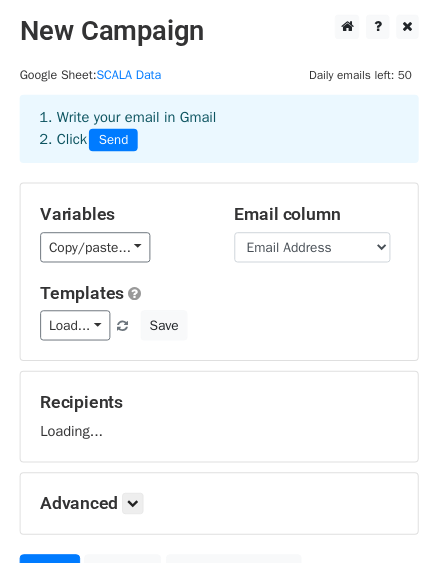 scroll, scrollTop: 0, scrollLeft: 0, axis: both 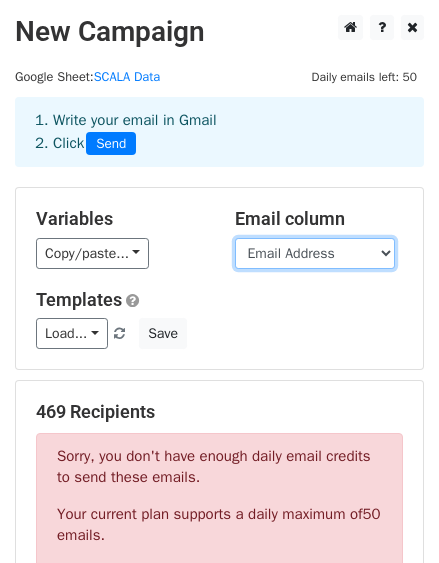click on "Suite
Name
First Name
Email Address
Business
Address
Suite1
City
Province
Postal Code
Country
CellPhone" at bounding box center [315, 253] 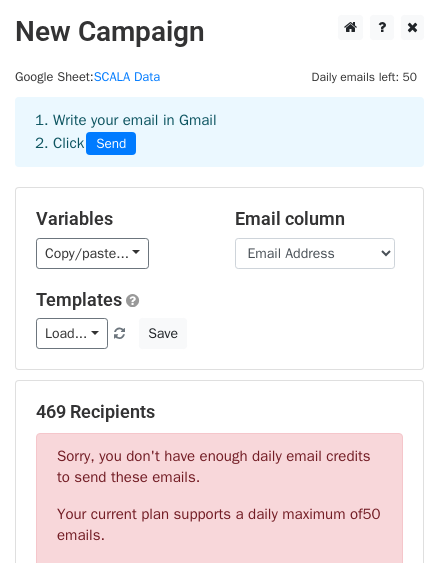drag, startPoint x: 339, startPoint y: 359, endPoint x: 298, endPoint y: 352, distance: 41.59327 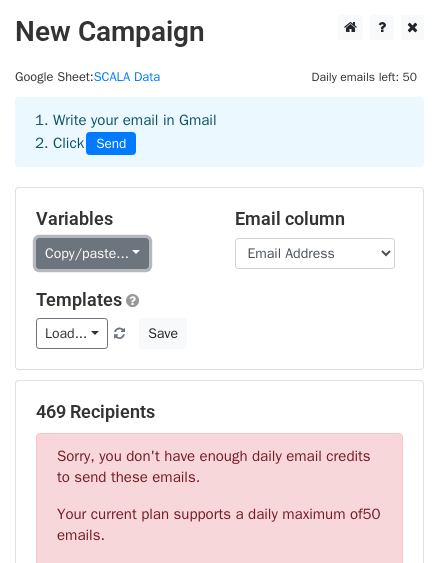 click on "Copy/paste..." at bounding box center [92, 253] 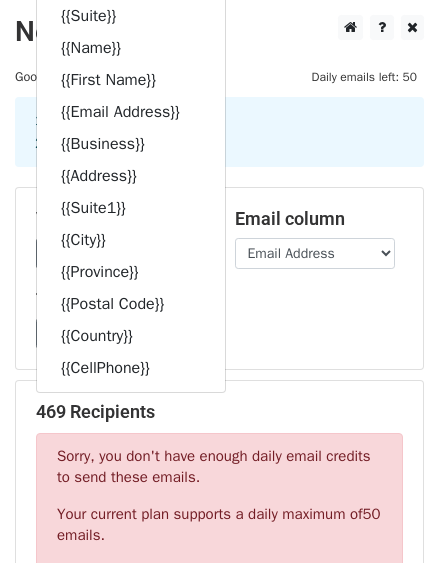 click on "Load...
No templates saved
Save" at bounding box center (219, 333) 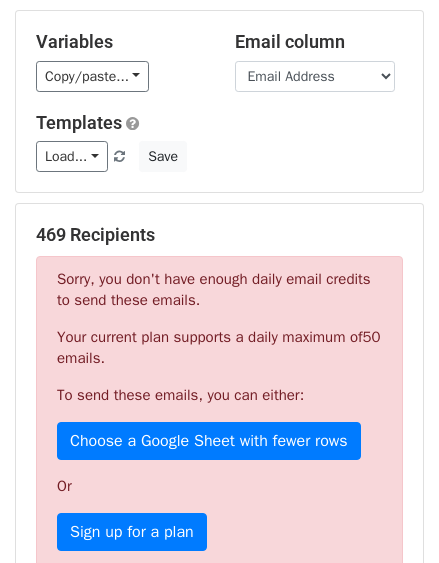 scroll, scrollTop: 181, scrollLeft: 0, axis: vertical 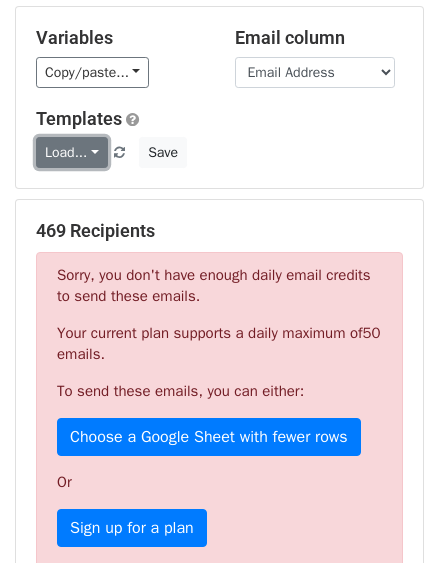 click on "Load..." at bounding box center [72, 152] 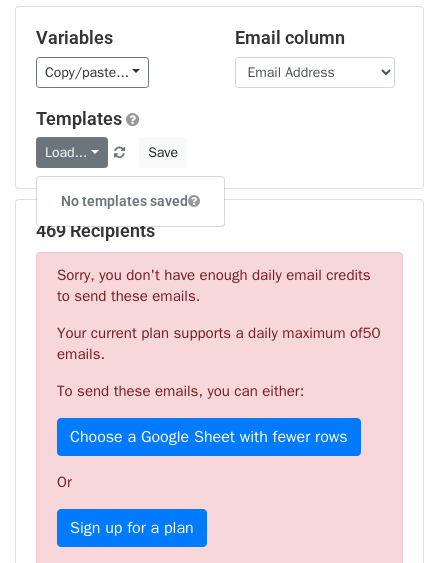 click on "Load...
No templates saved
Save" at bounding box center [219, 152] 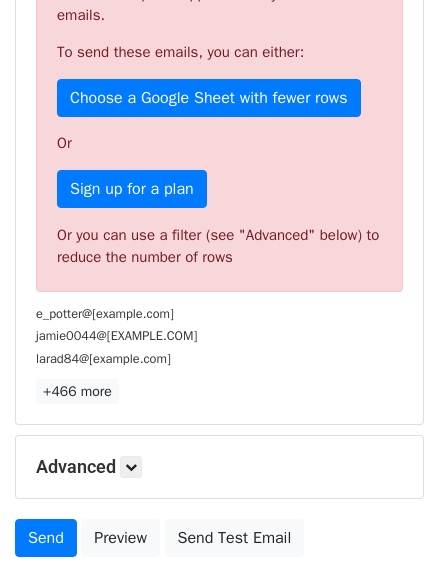scroll, scrollTop: 545, scrollLeft: 0, axis: vertical 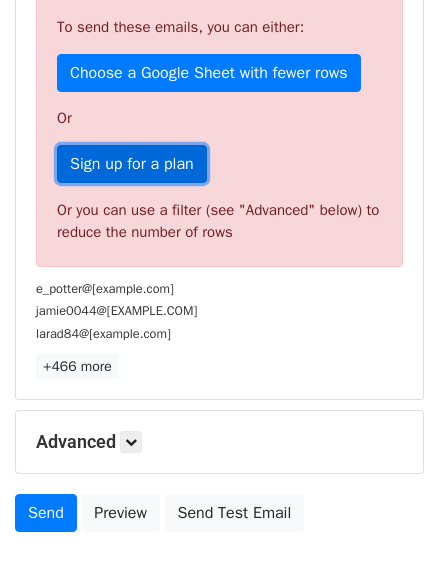 click on "Sign up for a plan" at bounding box center [132, 164] 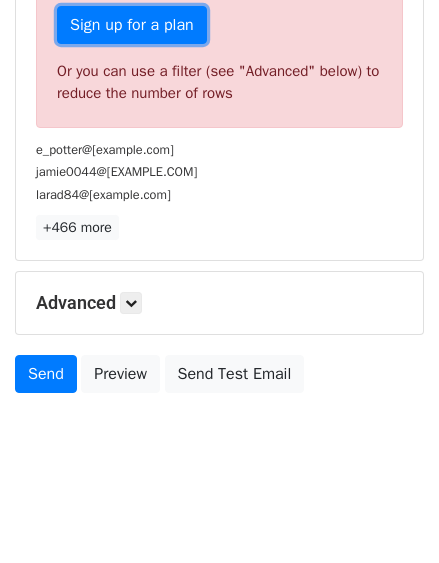 scroll, scrollTop: 796, scrollLeft: 0, axis: vertical 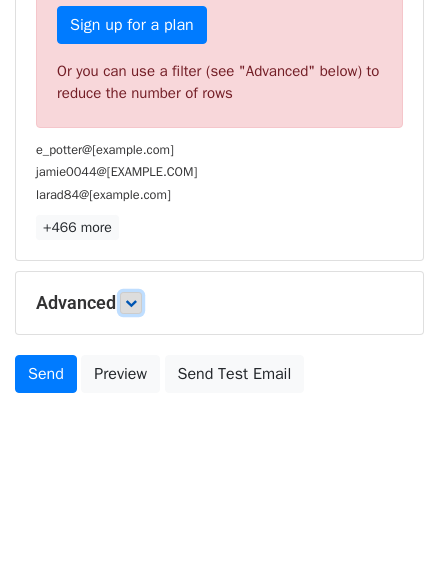 click at bounding box center (131, 303) 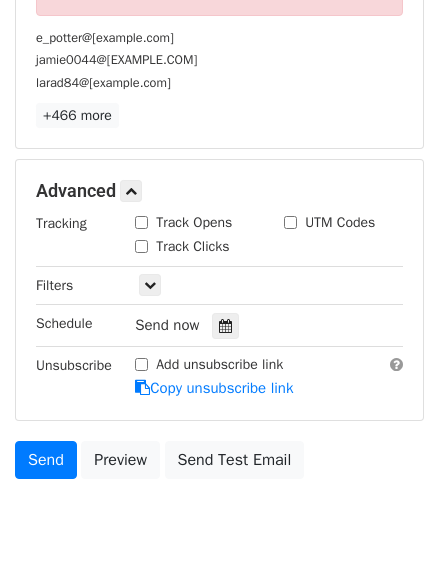 click on "Track Opens" at bounding box center [141, 222] 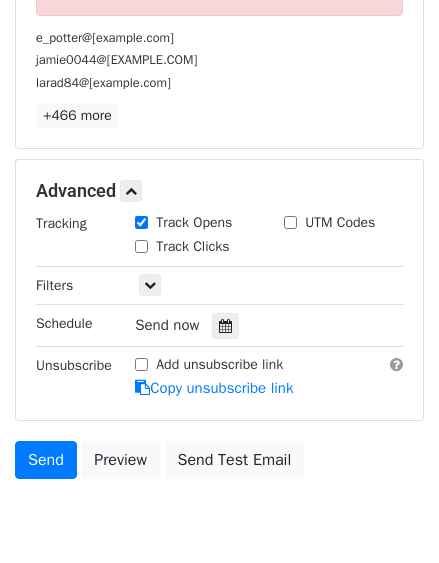 click on "Track Clicks" at bounding box center (141, 246) 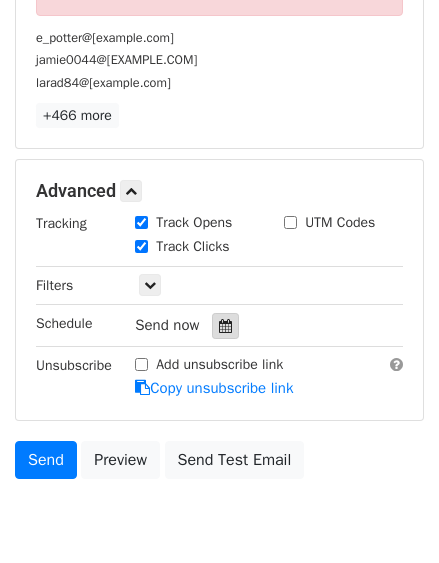 scroll, scrollTop: 887, scrollLeft: 0, axis: vertical 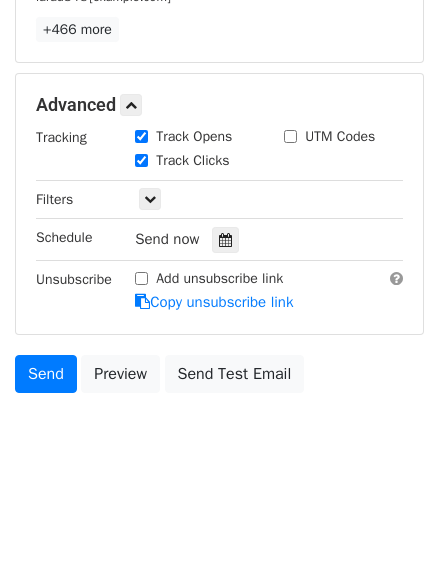 click on "Add unsubscribe link" at bounding box center [141, 278] 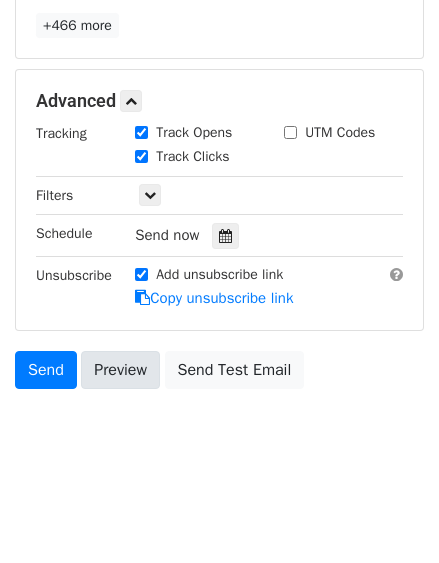 scroll, scrollTop: 992, scrollLeft: 0, axis: vertical 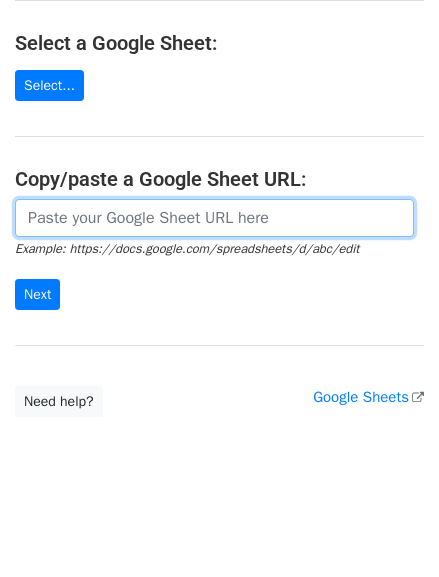 click at bounding box center (214, 218) 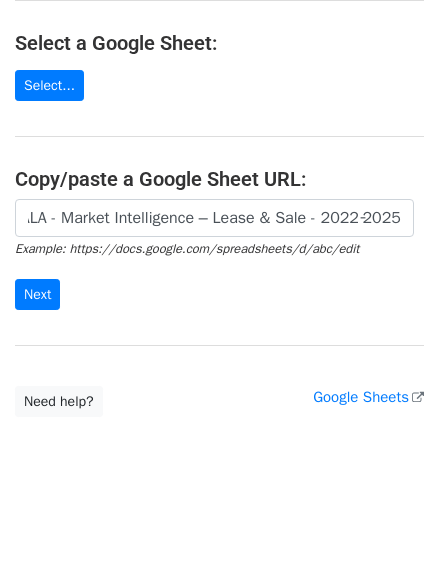 scroll, scrollTop: 0, scrollLeft: 0, axis: both 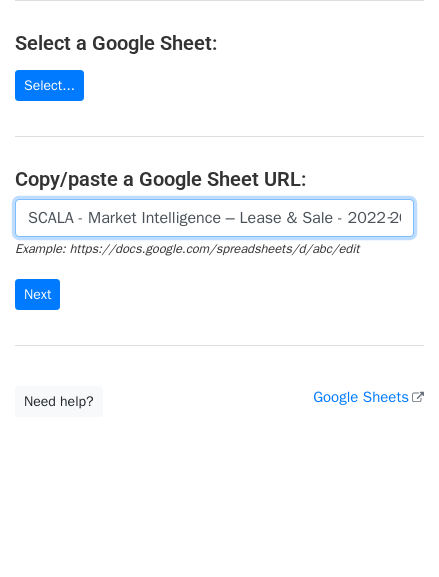 click on "SCALA - Market Intelligence – Lease & Sale - 2022‑2025" at bounding box center (214, 218) 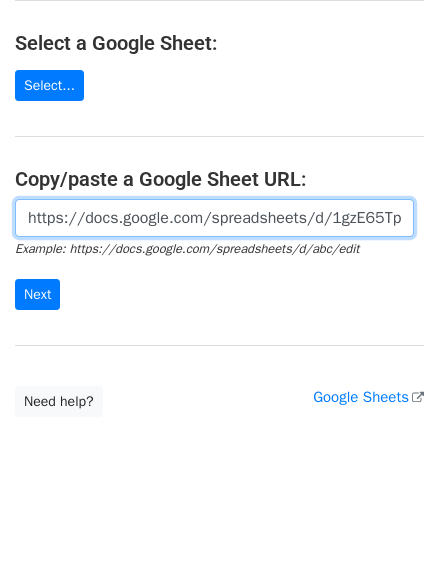 scroll, scrollTop: 0, scrollLeft: 646, axis: horizontal 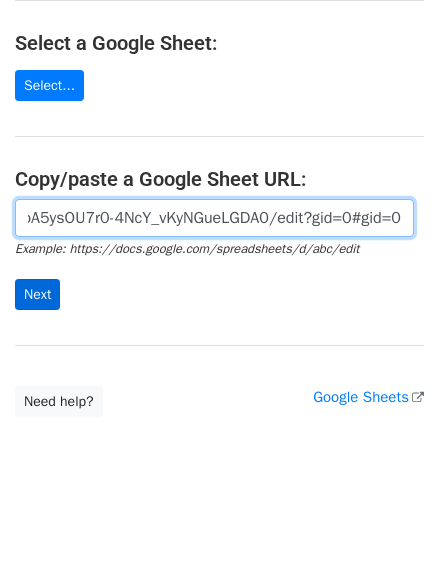 type on "https://docs.google.com/spreadsheets/d/1gzE65Tpq0q2n30ioA5ysOU7r0-4NcY_vKyNGueLGDA0/edit?gid=0#gid=0" 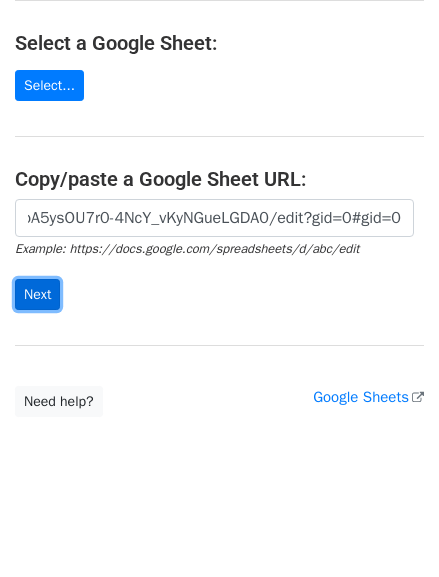 click on "Next" at bounding box center (37, 294) 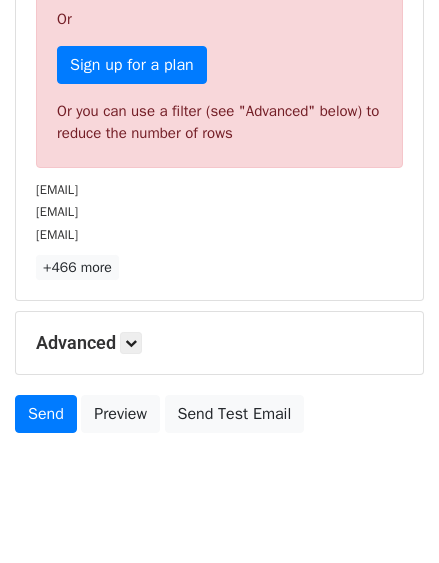 scroll, scrollTop: 614, scrollLeft: 0, axis: vertical 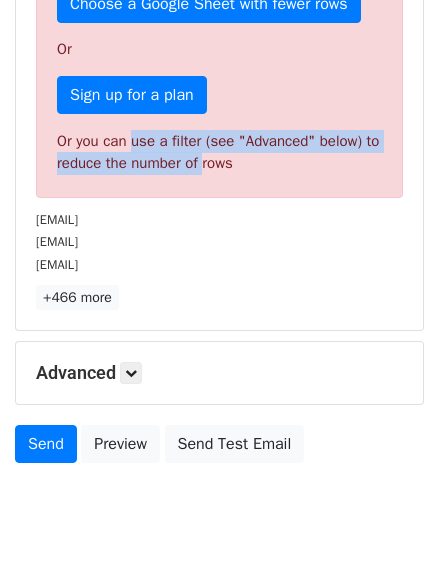 drag, startPoint x: 148, startPoint y: 226, endPoint x: 232, endPoint y: 252, distance: 87.93179 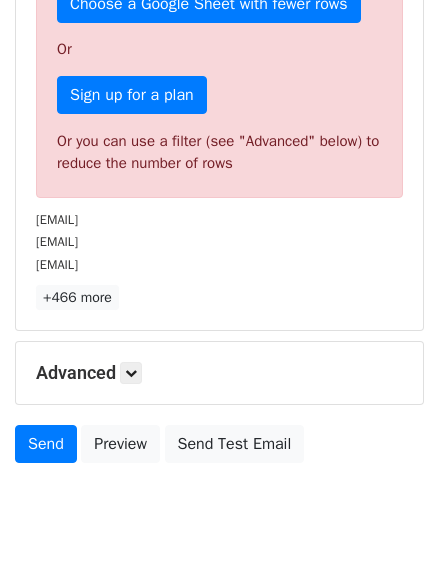 click on "Sorry, you don't have enough daily email credits to send these emails.
Your current plan supports a daily maximum of  50 emails .
To send these emails, you can either:
Choose a Google Sheet with fewer rows
Or
Sign up for a plan
Or you can use a filter (see "Advanced" below) to reduce the number of rows" at bounding box center [219, 8] 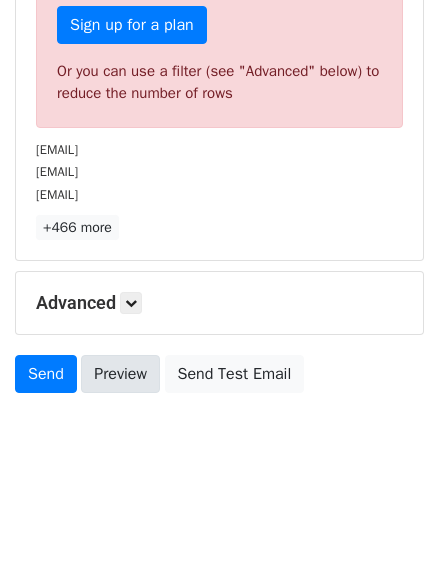 scroll, scrollTop: 796, scrollLeft: 0, axis: vertical 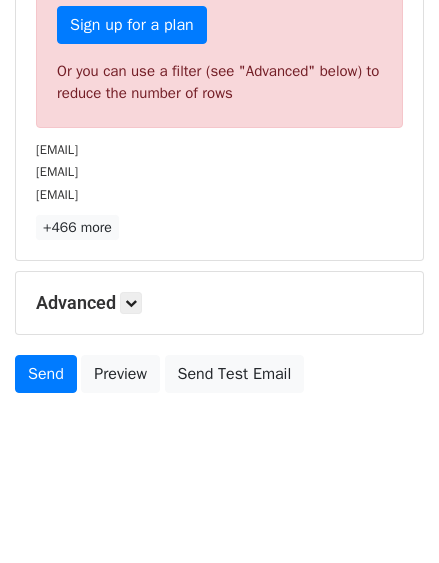 click on "Advanced" at bounding box center (219, 303) 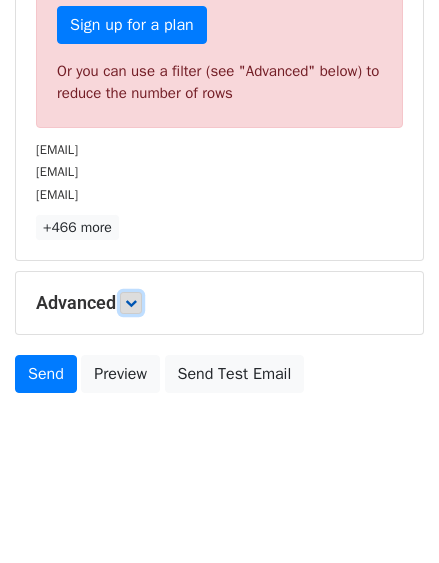 click at bounding box center [131, 303] 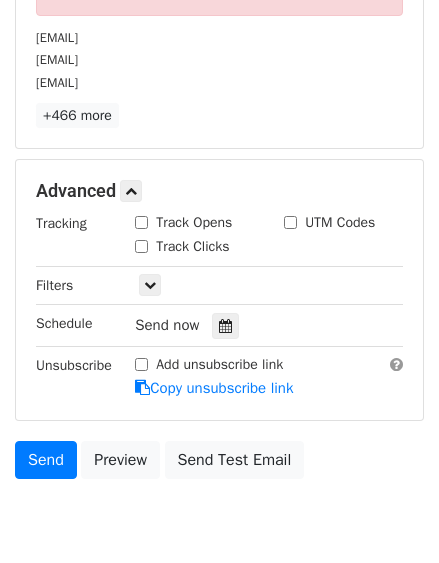 click on "Track Opens" at bounding box center [141, 222] 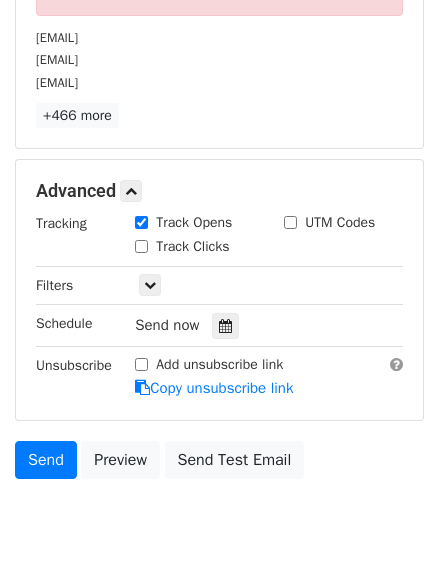 click on "Track Clicks" at bounding box center [141, 246] 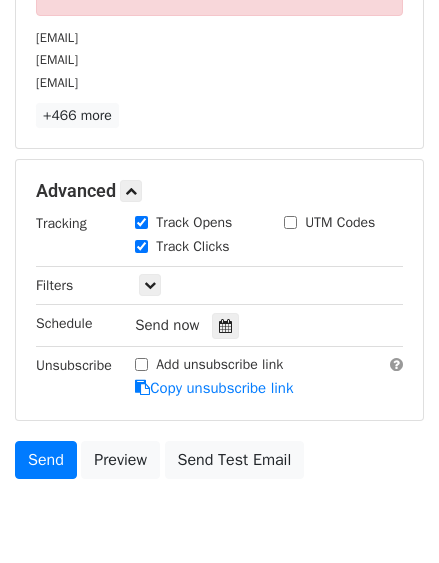 scroll, scrollTop: 887, scrollLeft: 0, axis: vertical 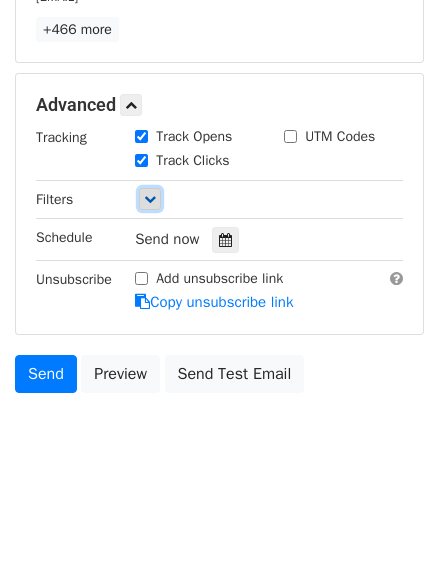 click at bounding box center [150, 199] 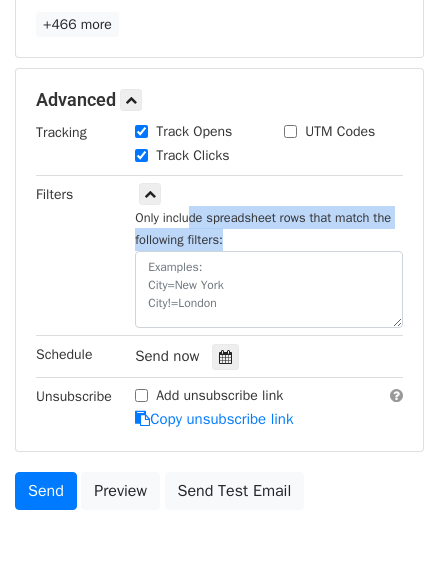 drag, startPoint x: 214, startPoint y: 316, endPoint x: 352, endPoint y: 330, distance: 138.70833 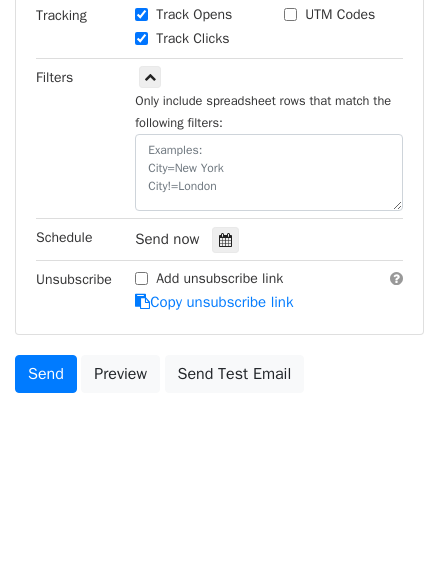 scroll, scrollTop: 1069, scrollLeft: 0, axis: vertical 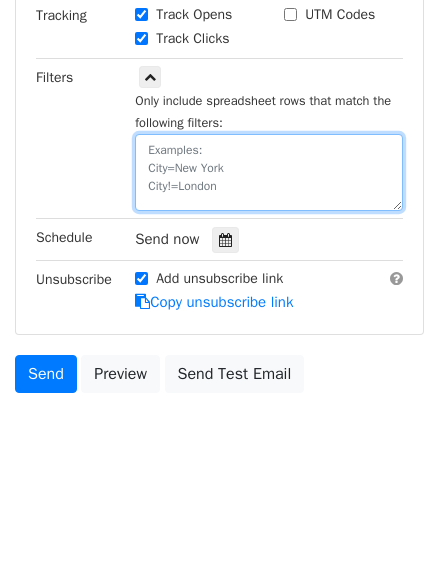 click at bounding box center [269, 172] 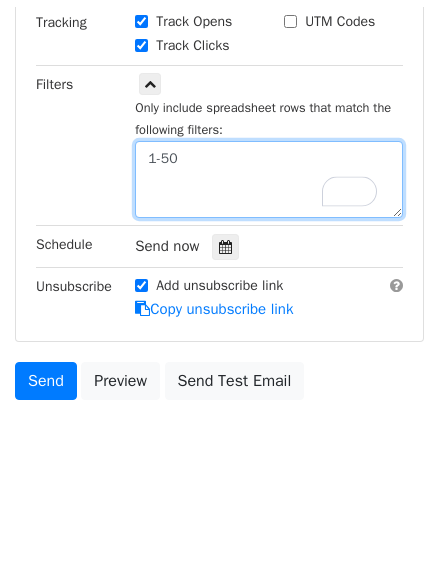 scroll, scrollTop: 552, scrollLeft: 0, axis: vertical 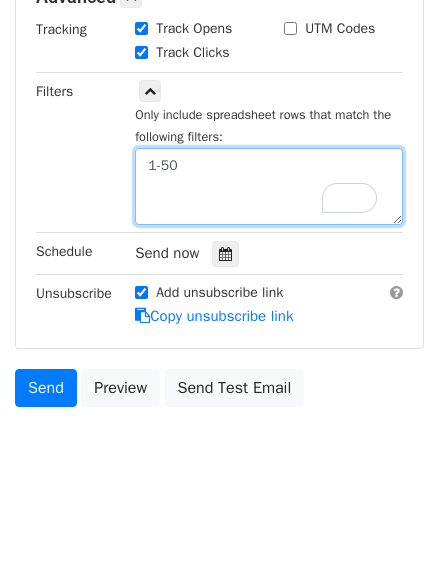 type on "1-50" 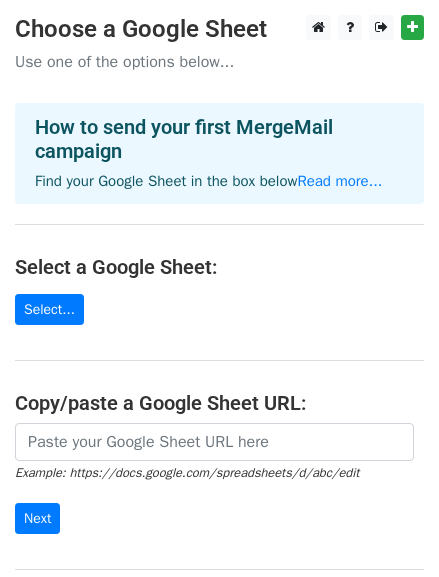 scroll, scrollTop: 0, scrollLeft: 0, axis: both 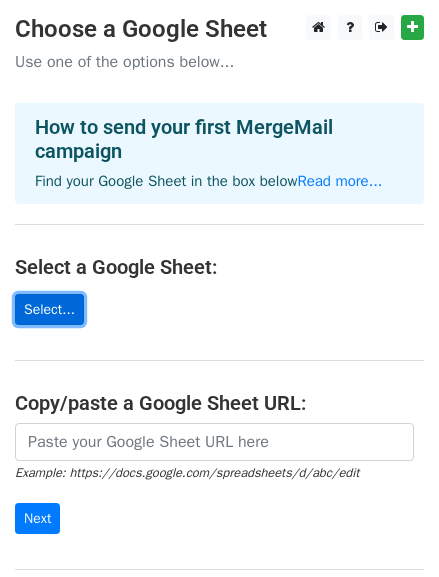 click on "Select..." at bounding box center (49, 309) 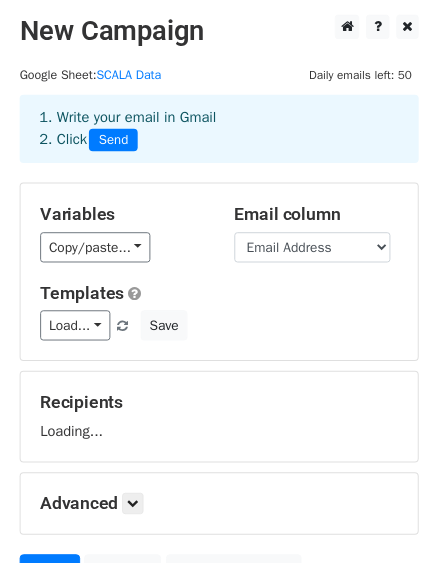 scroll, scrollTop: 0, scrollLeft: 0, axis: both 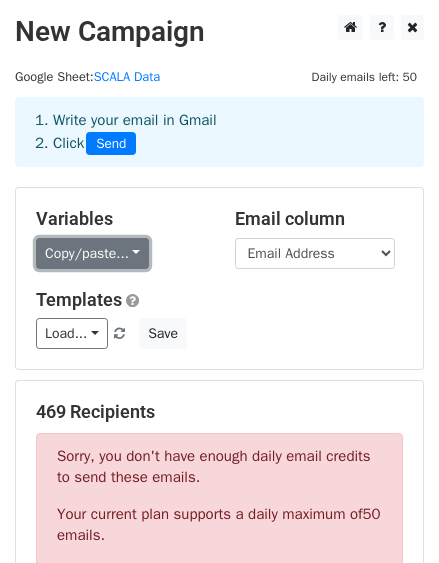 click on "Copy/paste..." at bounding box center [92, 253] 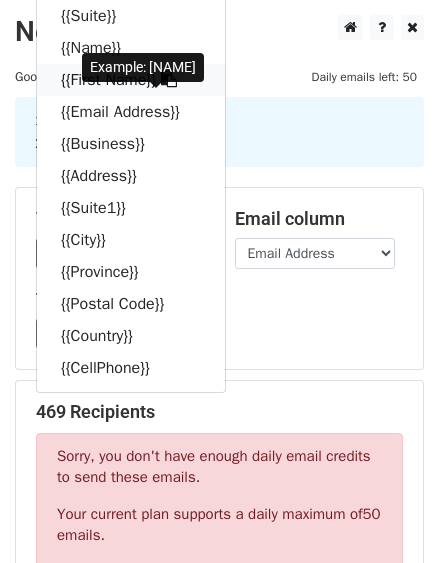 click on "{{First Name}}" at bounding box center (131, 80) 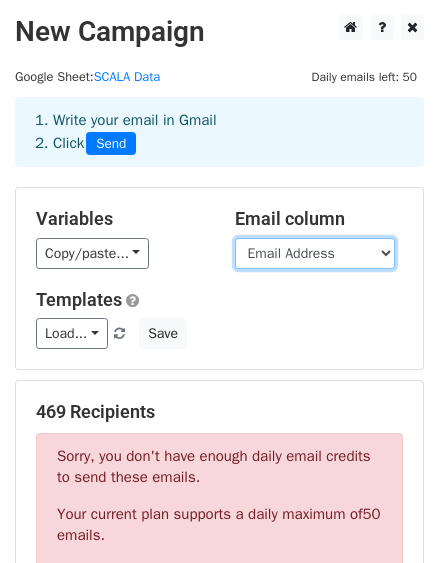 click on "Suite
Name
First Name
Email Address
Business
Address
Suite1
City
Province
Postal Code
Country
CellPhone" at bounding box center [315, 253] 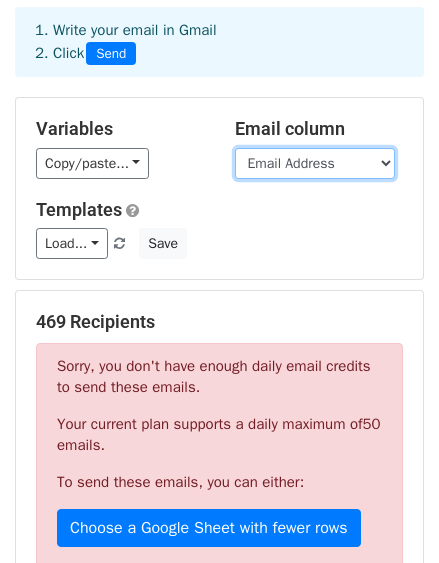 scroll, scrollTop: 90, scrollLeft: 0, axis: vertical 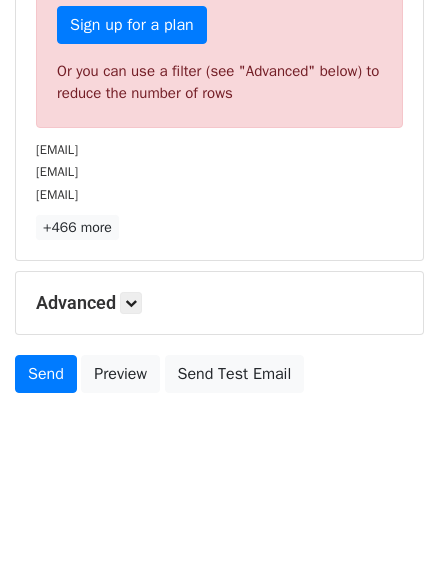 click on "Advanced" at bounding box center [219, 303] 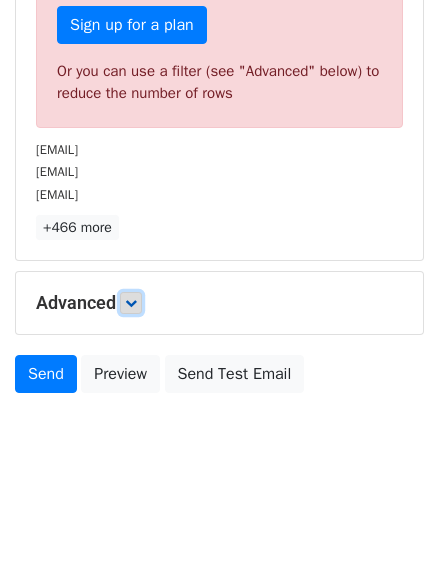 click at bounding box center (131, 303) 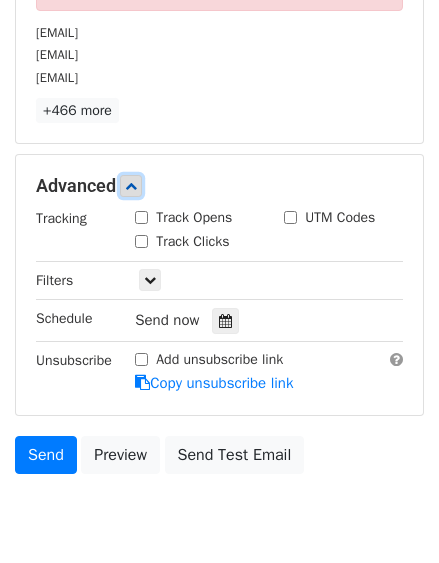 scroll, scrollTop: 909, scrollLeft: 0, axis: vertical 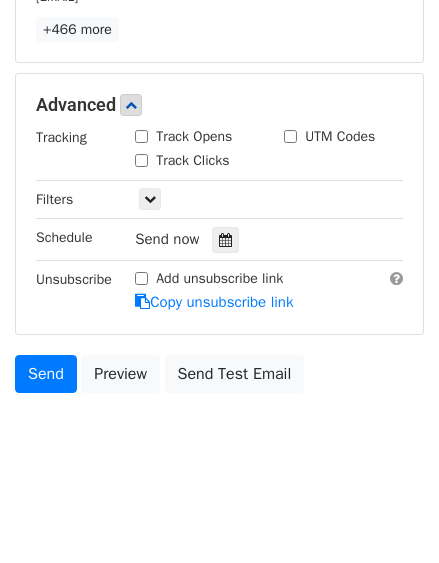 click on "Track Opens" at bounding box center (141, 136) 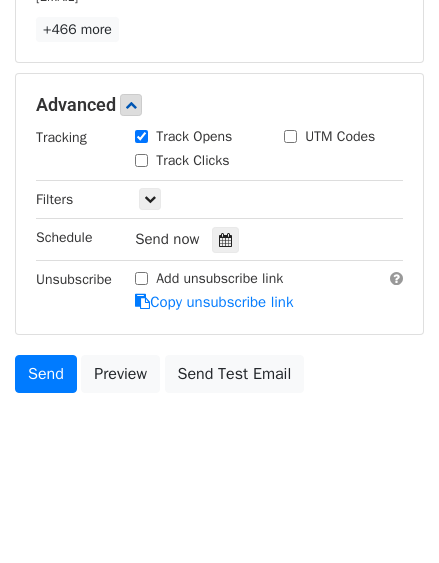 click on "Track Clicks" at bounding box center [141, 160] 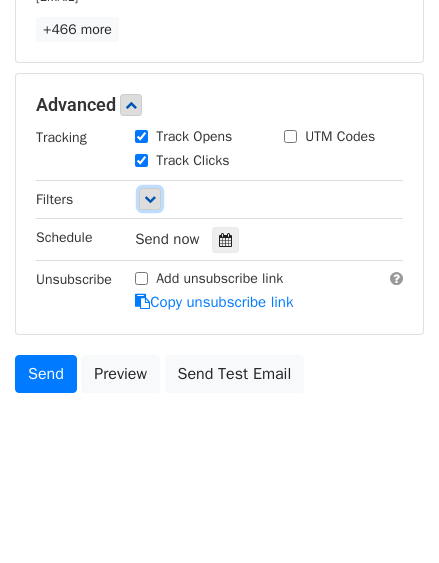 click at bounding box center [150, 199] 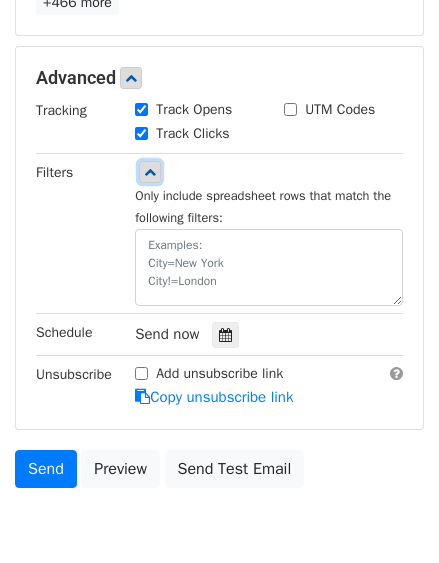click at bounding box center [150, 172] 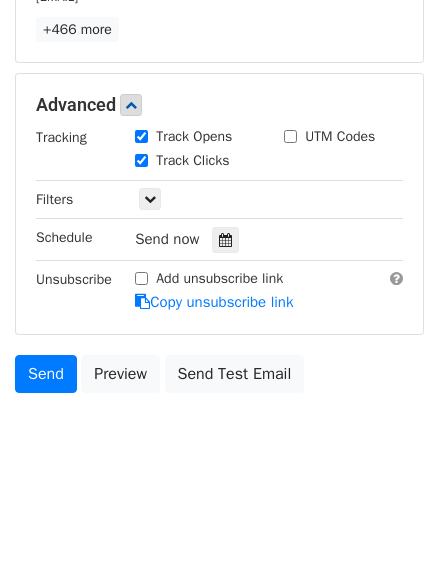 click on "Add unsubscribe link" at bounding box center [141, 278] 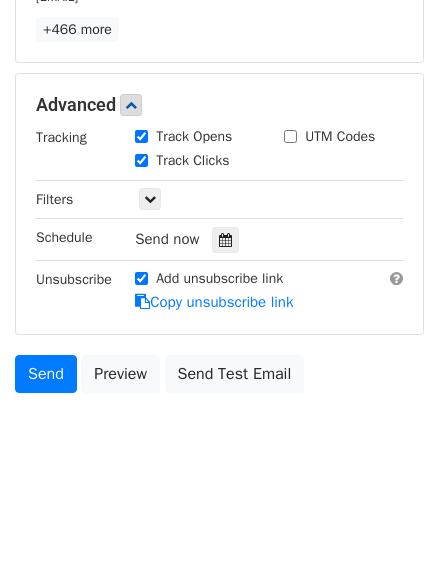 scroll, scrollTop: 992, scrollLeft: 0, axis: vertical 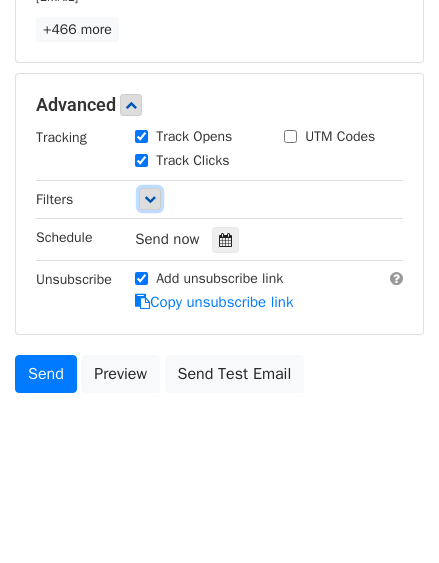 click at bounding box center [150, 199] 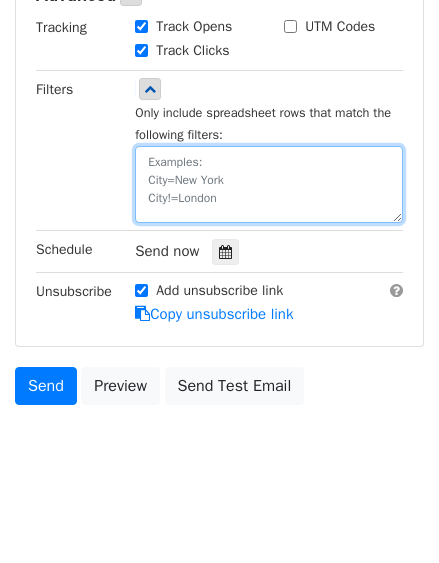 click at bounding box center [269, 184] 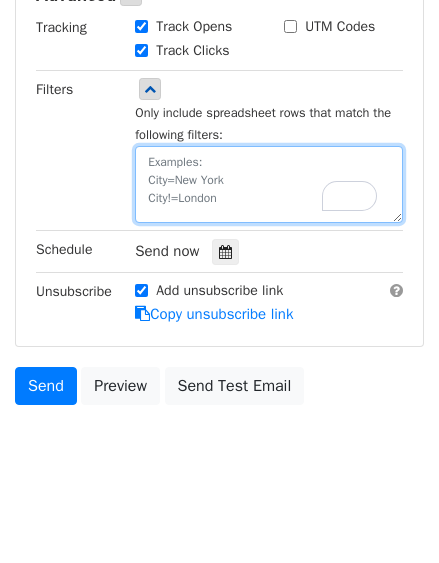click at bounding box center (269, 184) 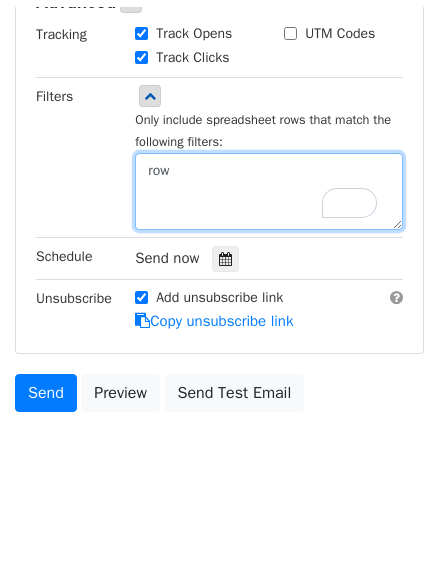 scroll, scrollTop: 584, scrollLeft: 0, axis: vertical 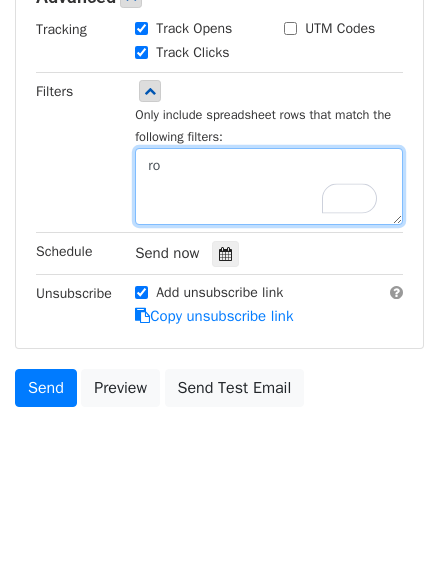 type on "r" 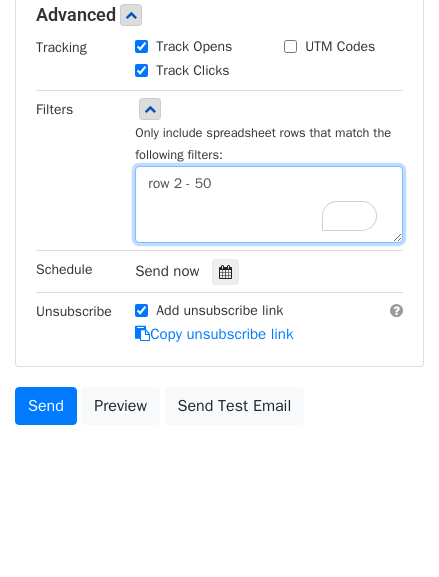 scroll, scrollTop: 584, scrollLeft: 0, axis: vertical 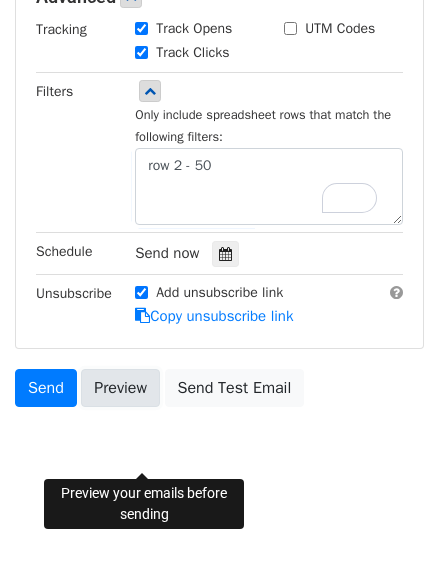 click on "Preview" at bounding box center [120, 388] 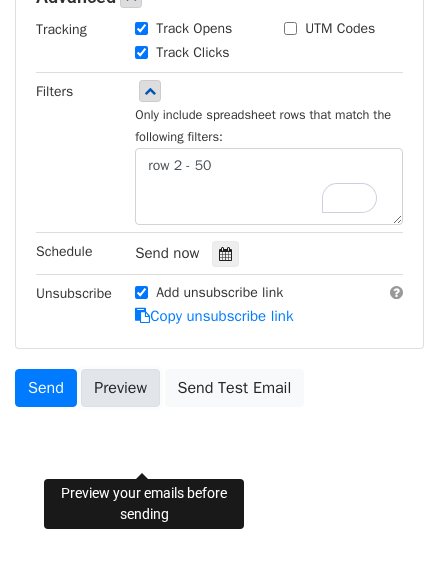 click on "Preview" at bounding box center [120, 388] 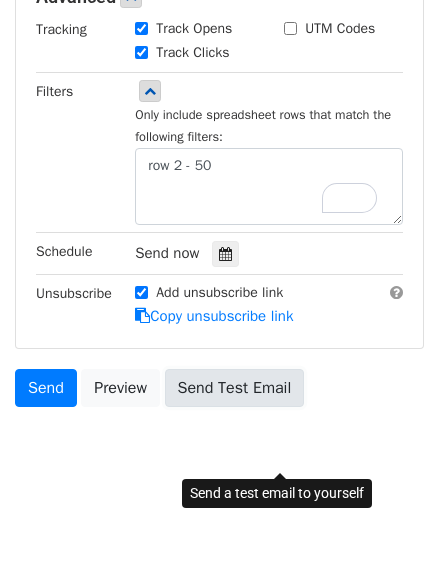 click on "Send Test Email" at bounding box center [235, 388] 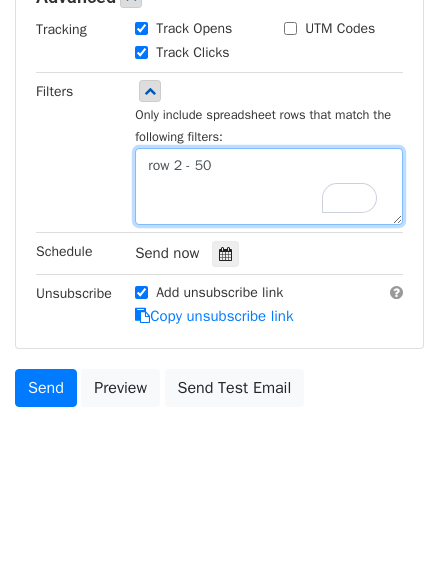 click on "row 2 - 50" at bounding box center [269, 186] 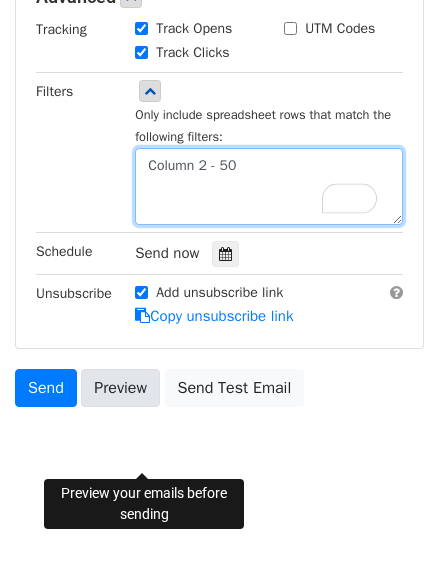 type on "Column 2 - 50" 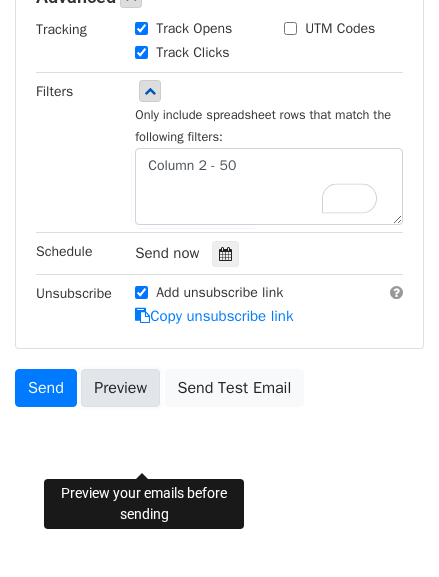 click on "Preview" at bounding box center [120, 388] 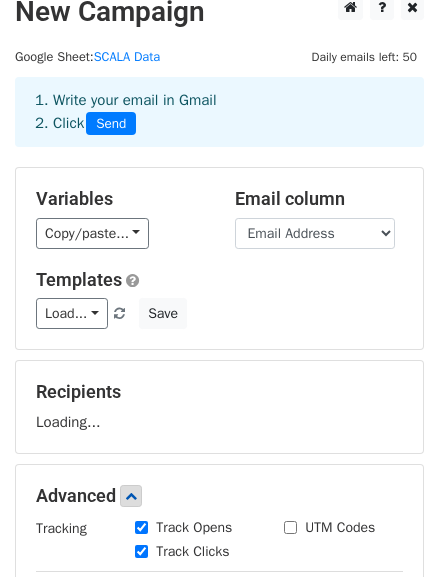 scroll, scrollTop: 0, scrollLeft: 0, axis: both 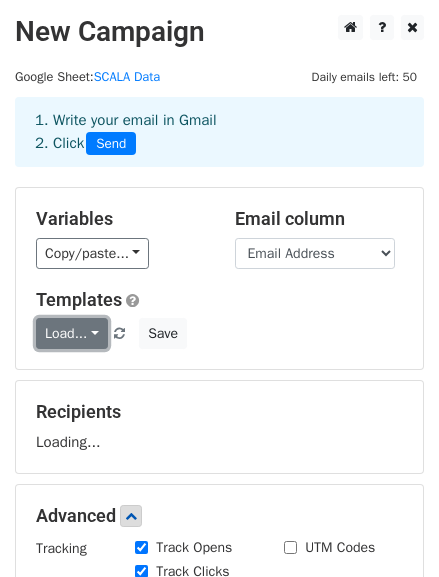 click on "Load..." at bounding box center [72, 333] 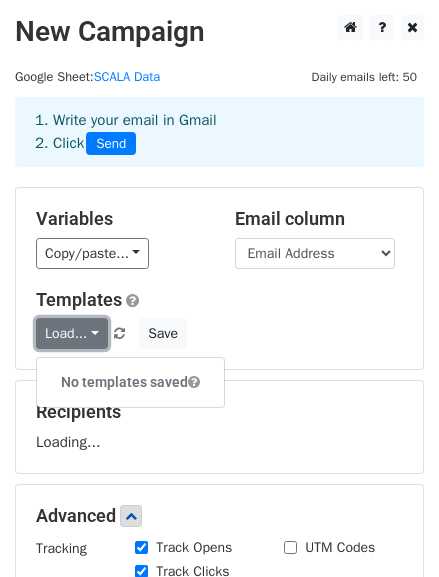 click on "Load..." at bounding box center (72, 333) 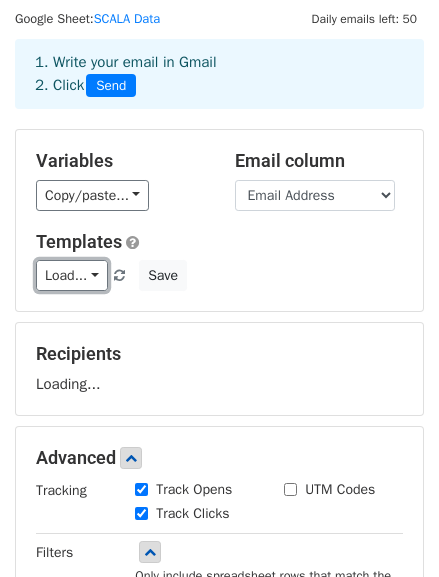 scroll, scrollTop: 90, scrollLeft: 0, axis: vertical 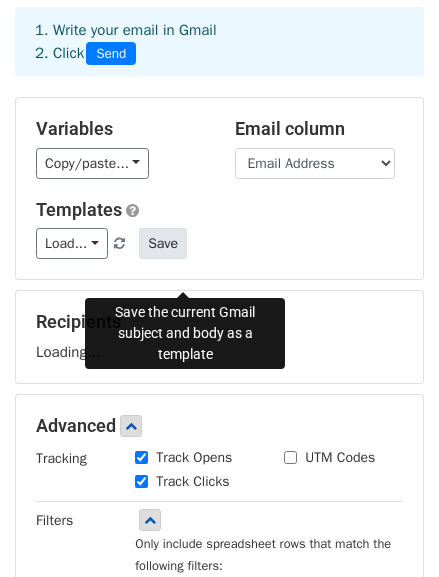 click on "Save" at bounding box center [163, 243] 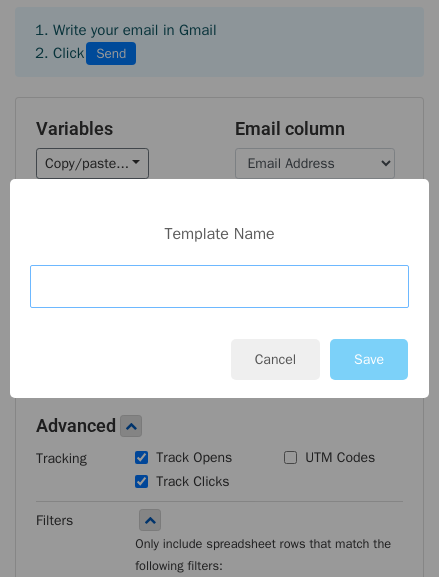click at bounding box center [219, 286] 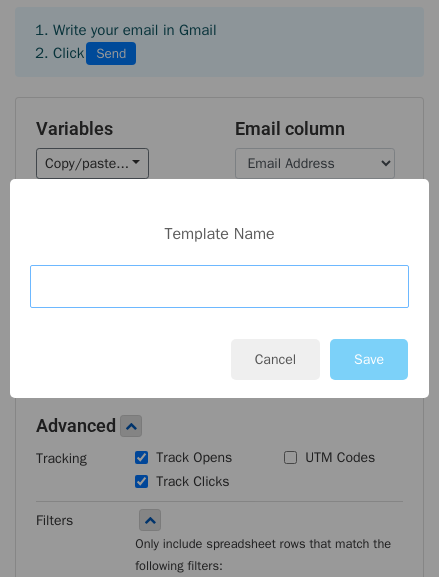 click at bounding box center (219, 286) 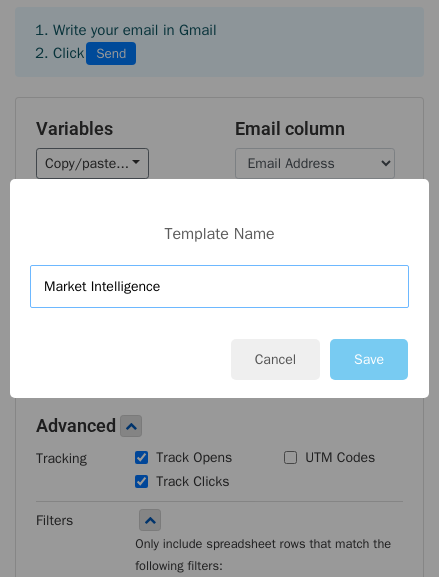 type on "Market Intelligence" 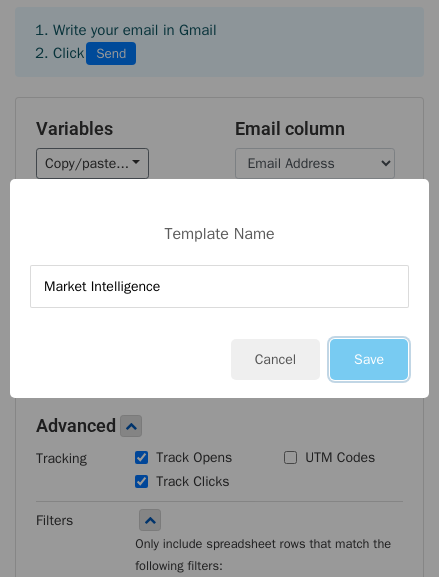 click on "Save" at bounding box center [369, 359] 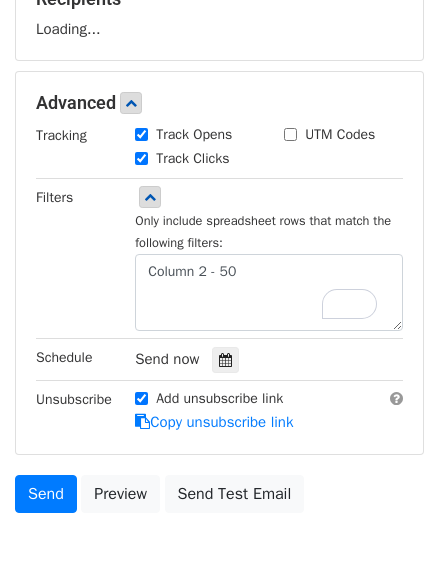 scroll, scrollTop: 454, scrollLeft: 0, axis: vertical 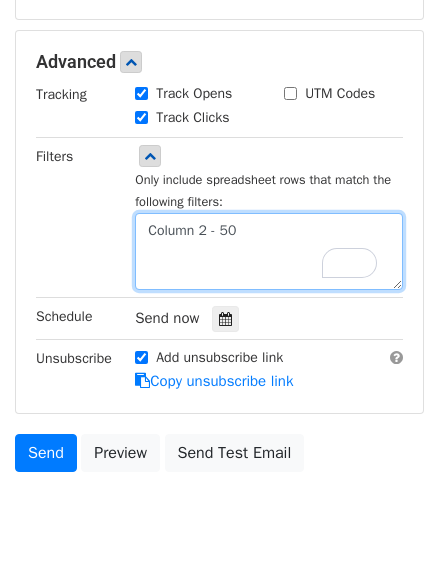 click on "Column 2 - 50" at bounding box center (269, 251) 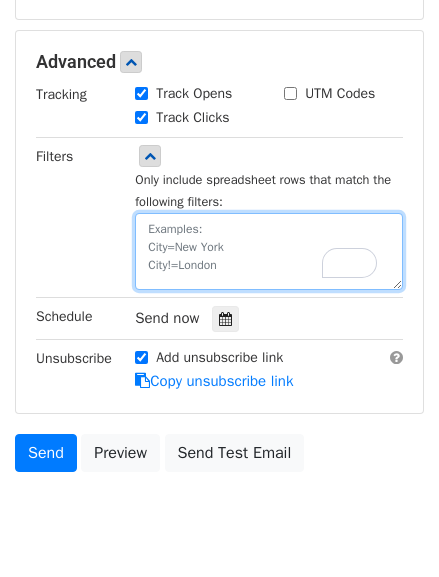 type 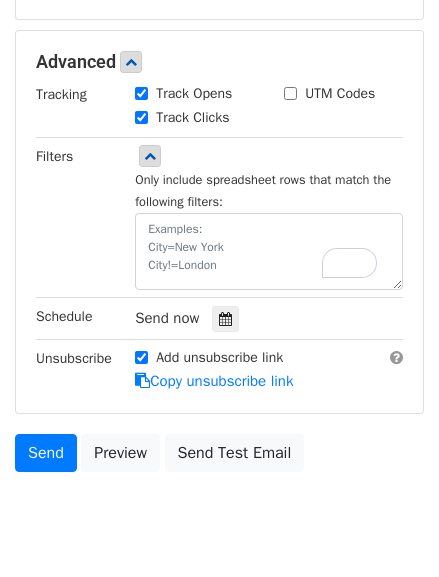click on "Filters" at bounding box center (70, 217) 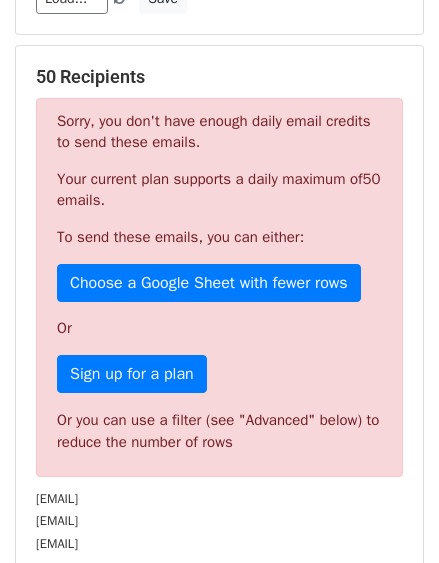 scroll, scrollTop: 363, scrollLeft: 0, axis: vertical 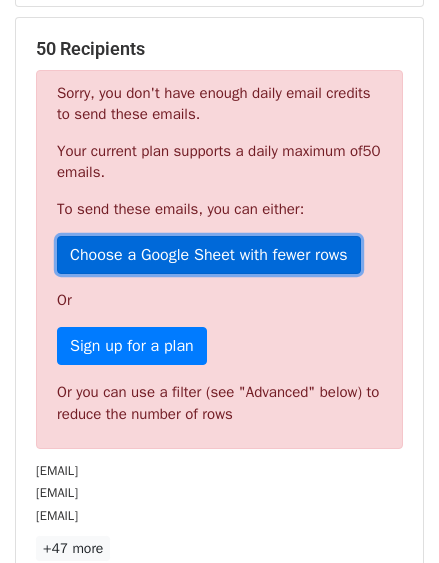 click on "Choose a Google Sheet with fewer rows" at bounding box center [209, 255] 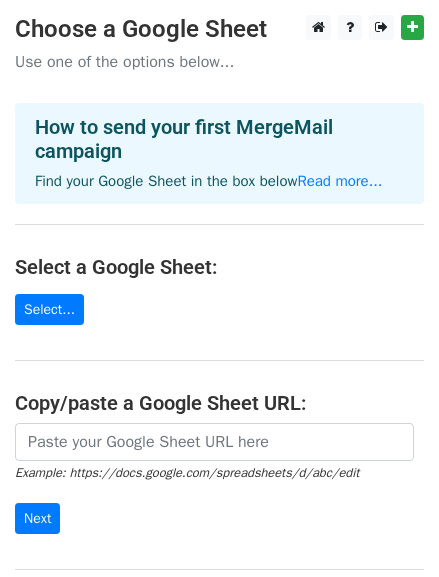 scroll, scrollTop: 0, scrollLeft: 0, axis: both 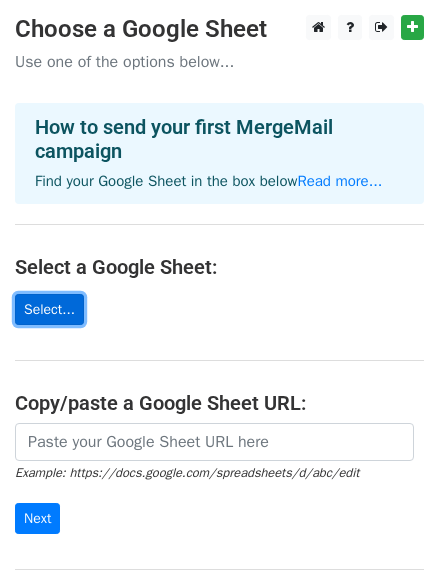 click on "Select..." at bounding box center [49, 309] 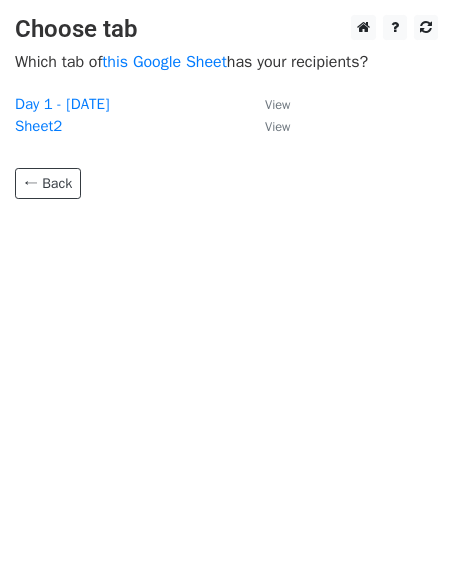 scroll, scrollTop: 0, scrollLeft: 0, axis: both 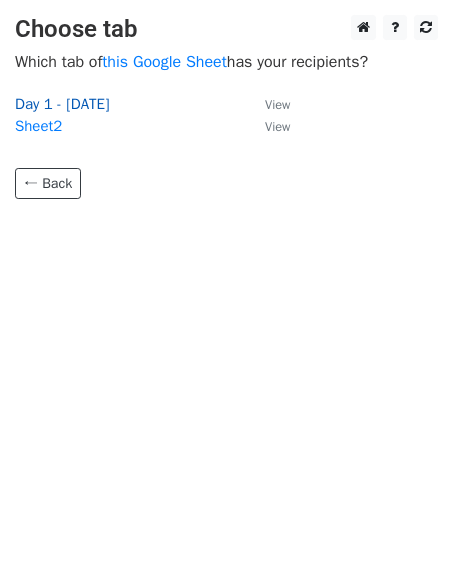 click on "Day 1 - 6 Aug" at bounding box center (62, 104) 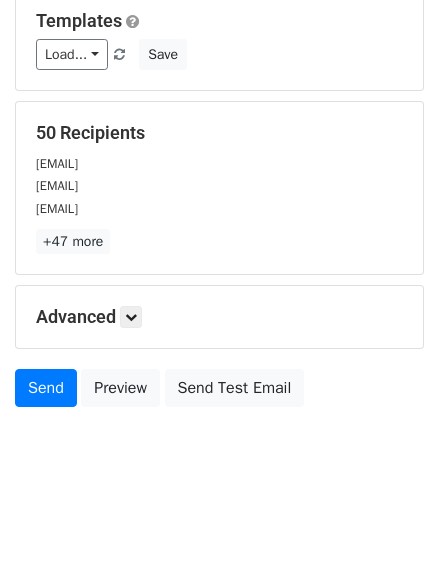 scroll, scrollTop: 347, scrollLeft: 0, axis: vertical 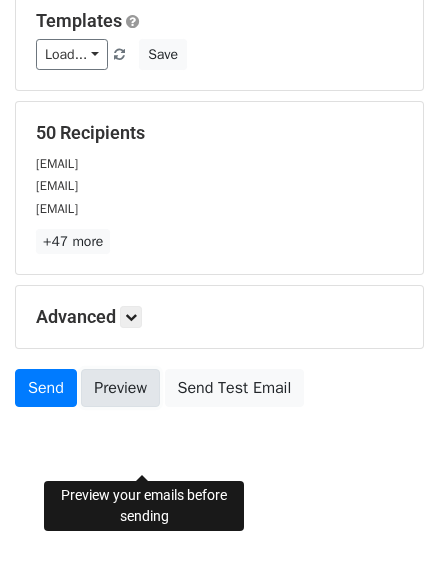 click on "Preview" at bounding box center [120, 388] 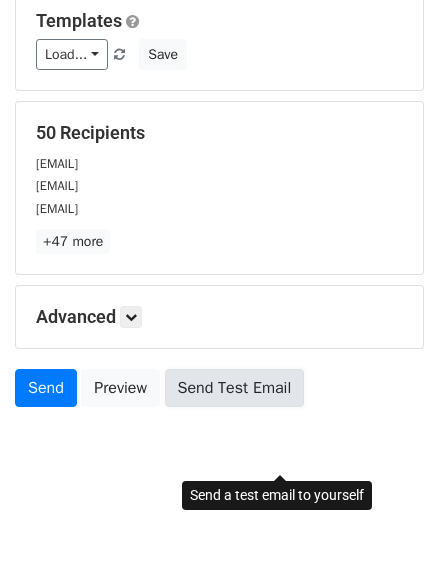 click on "Send Test Email" at bounding box center (235, 388) 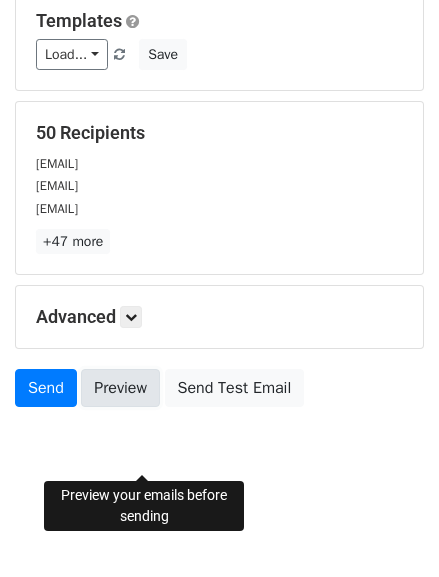 click on "Preview" at bounding box center [120, 388] 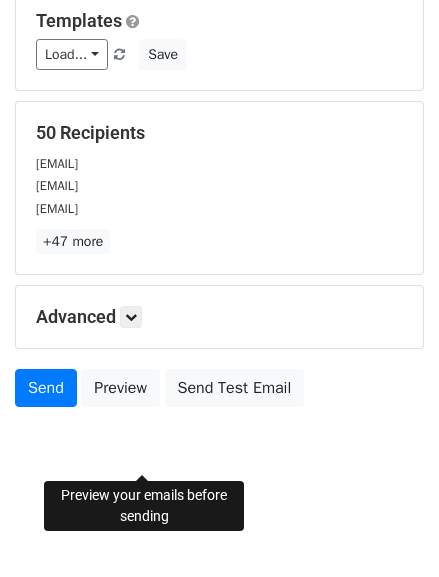 click on "Advanced" at bounding box center [219, 317] 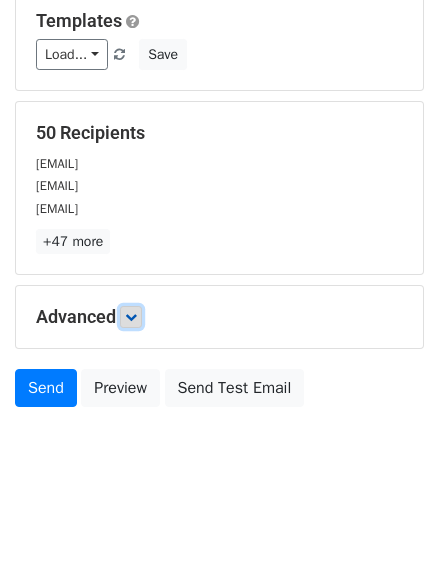 click at bounding box center (131, 317) 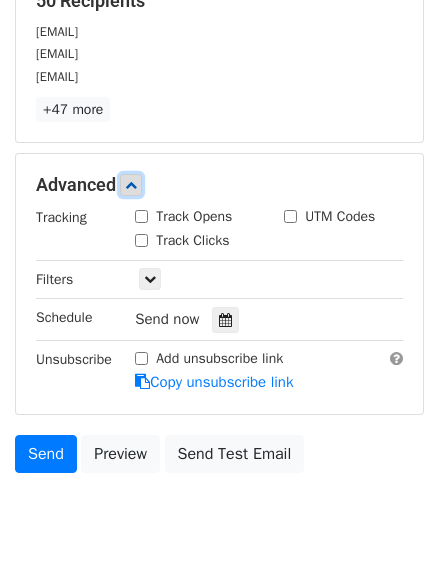 scroll, scrollTop: 438, scrollLeft: 0, axis: vertical 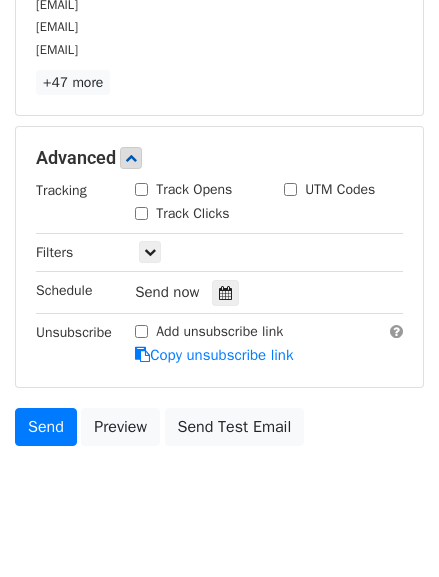 click on "Track Opens" at bounding box center (194, 189) 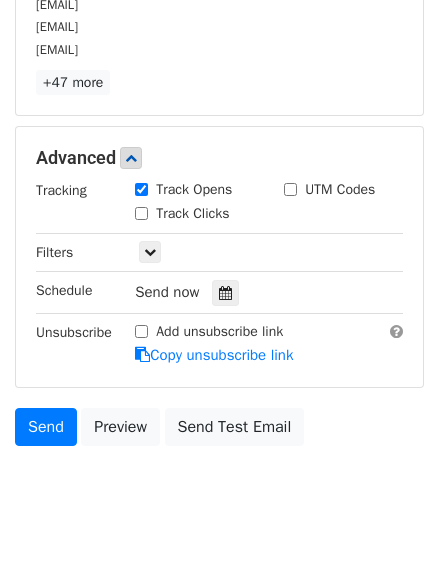 click on "Track Clicks" at bounding box center (141, 213) 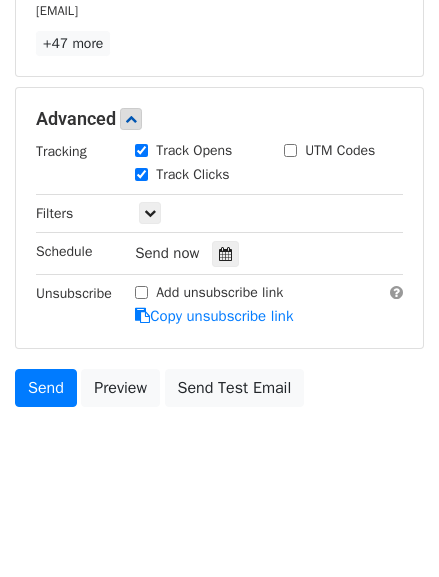 scroll, scrollTop: 529, scrollLeft: 0, axis: vertical 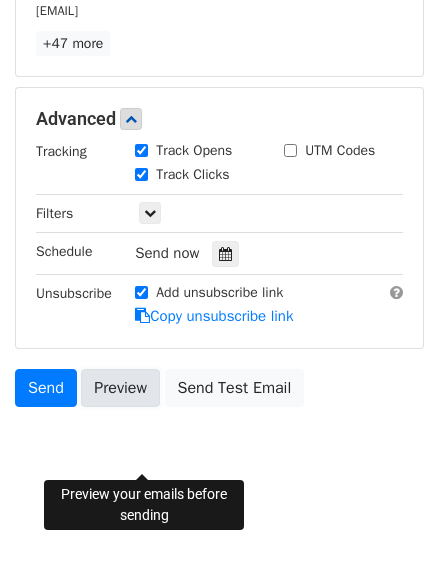 click on "Preview" at bounding box center [120, 388] 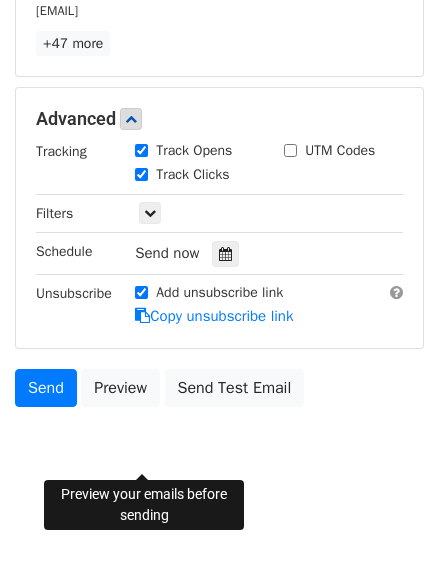 click on "Send now" at bounding box center [167, 253] 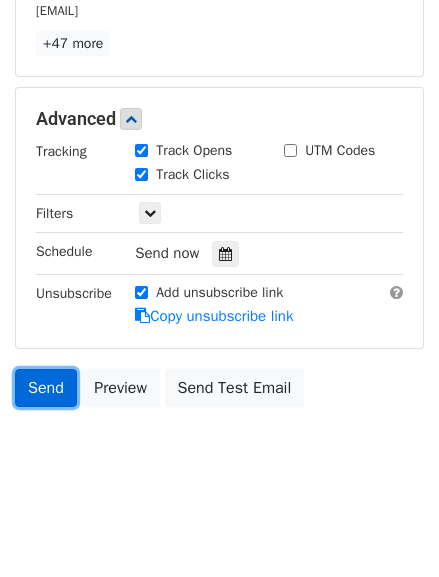 click on "Send" at bounding box center [46, 388] 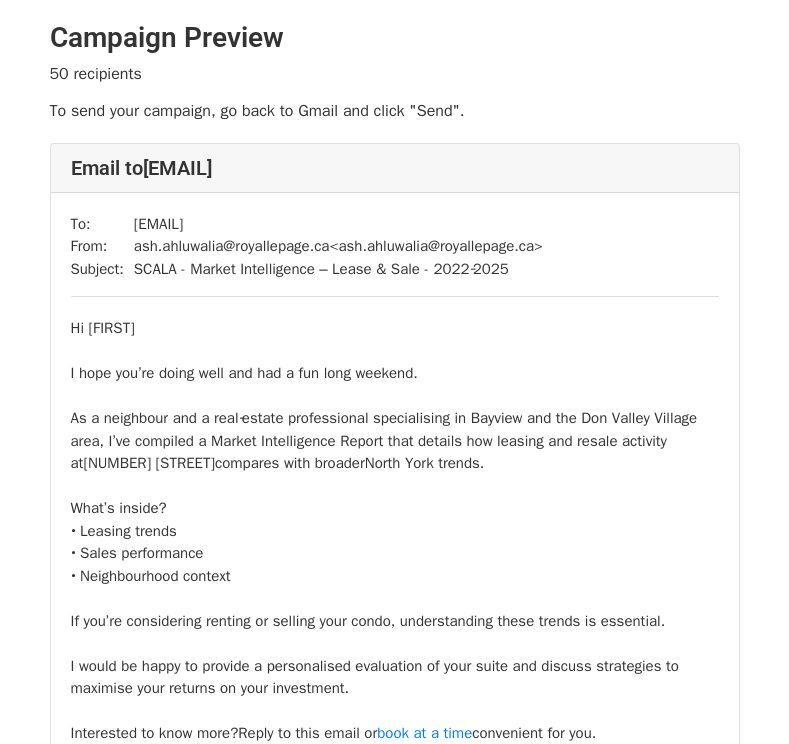 scroll, scrollTop: 0, scrollLeft: 0, axis: both 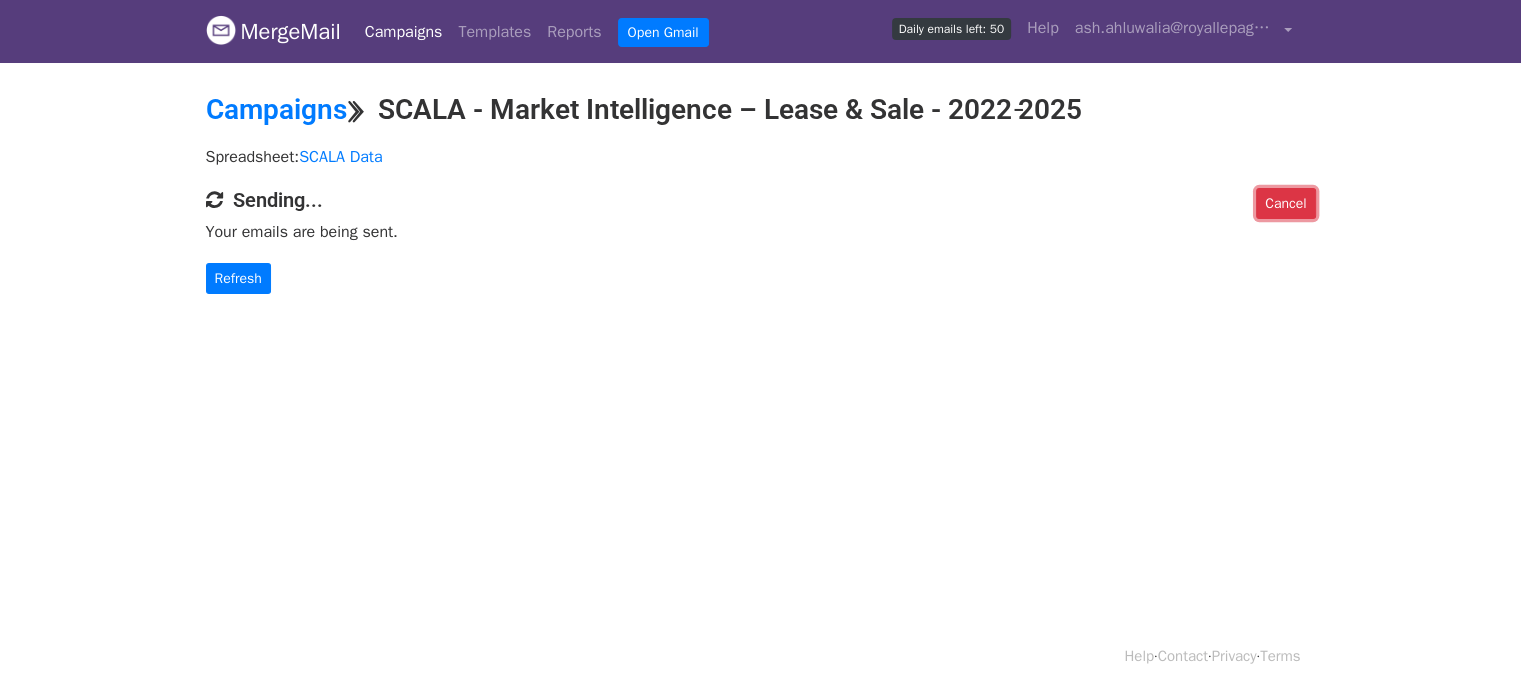 click on "Cancel" at bounding box center [1285, 203] 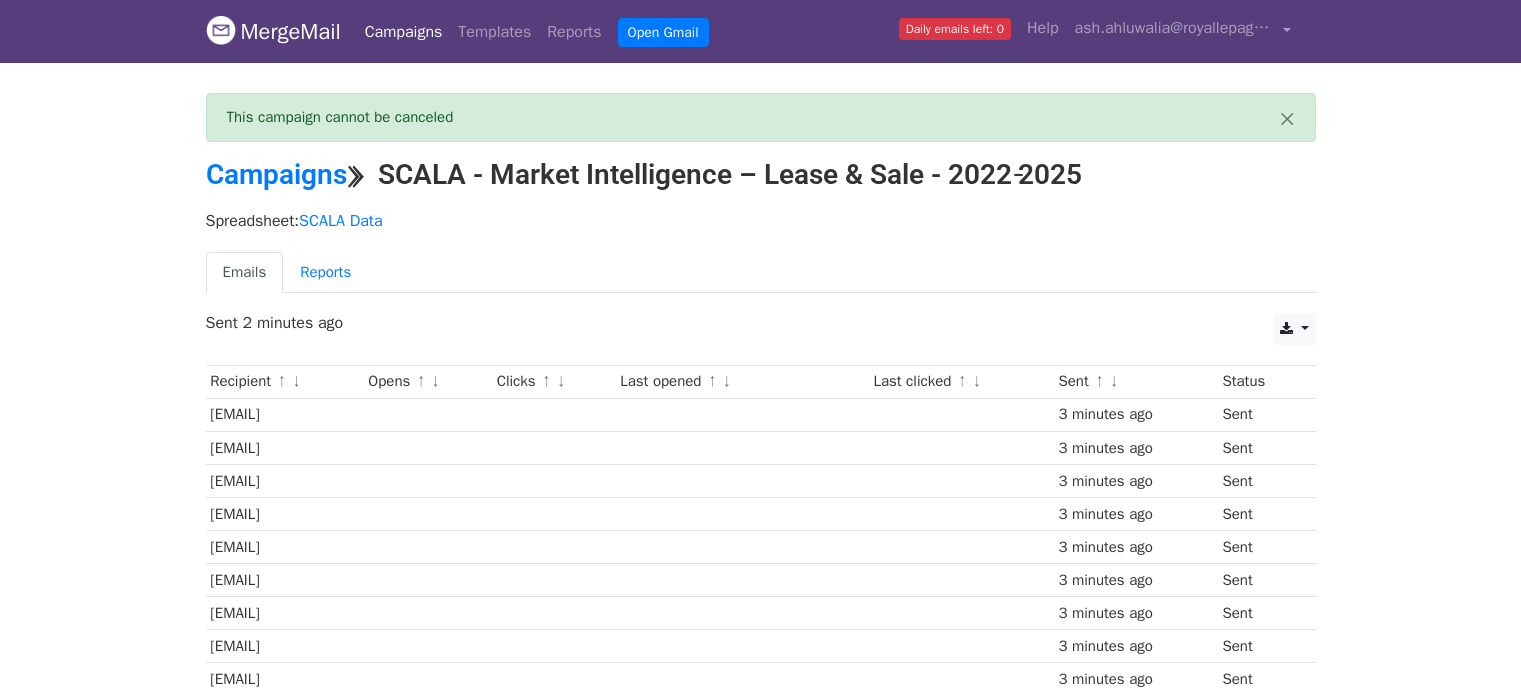 scroll, scrollTop: 0, scrollLeft: 0, axis: both 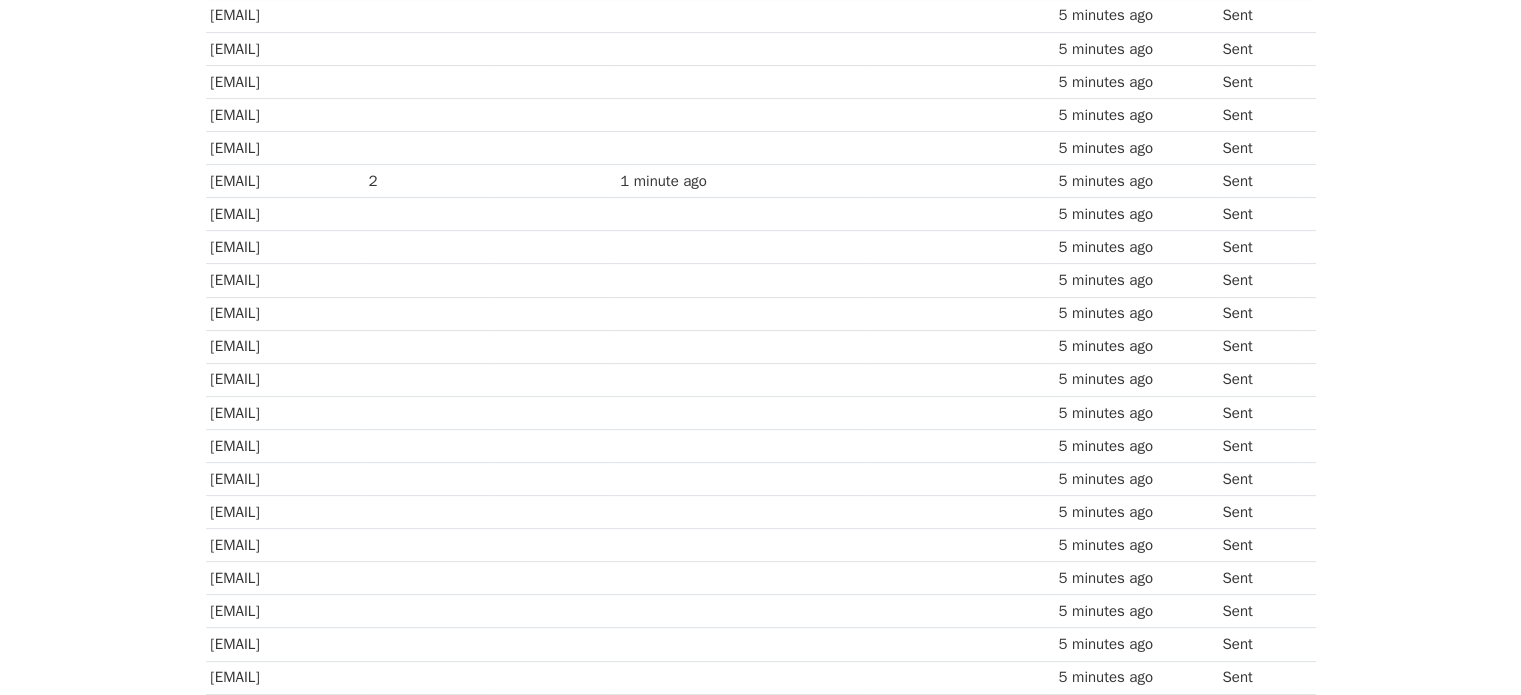 click on "[EMAIL]" at bounding box center [285, 181] 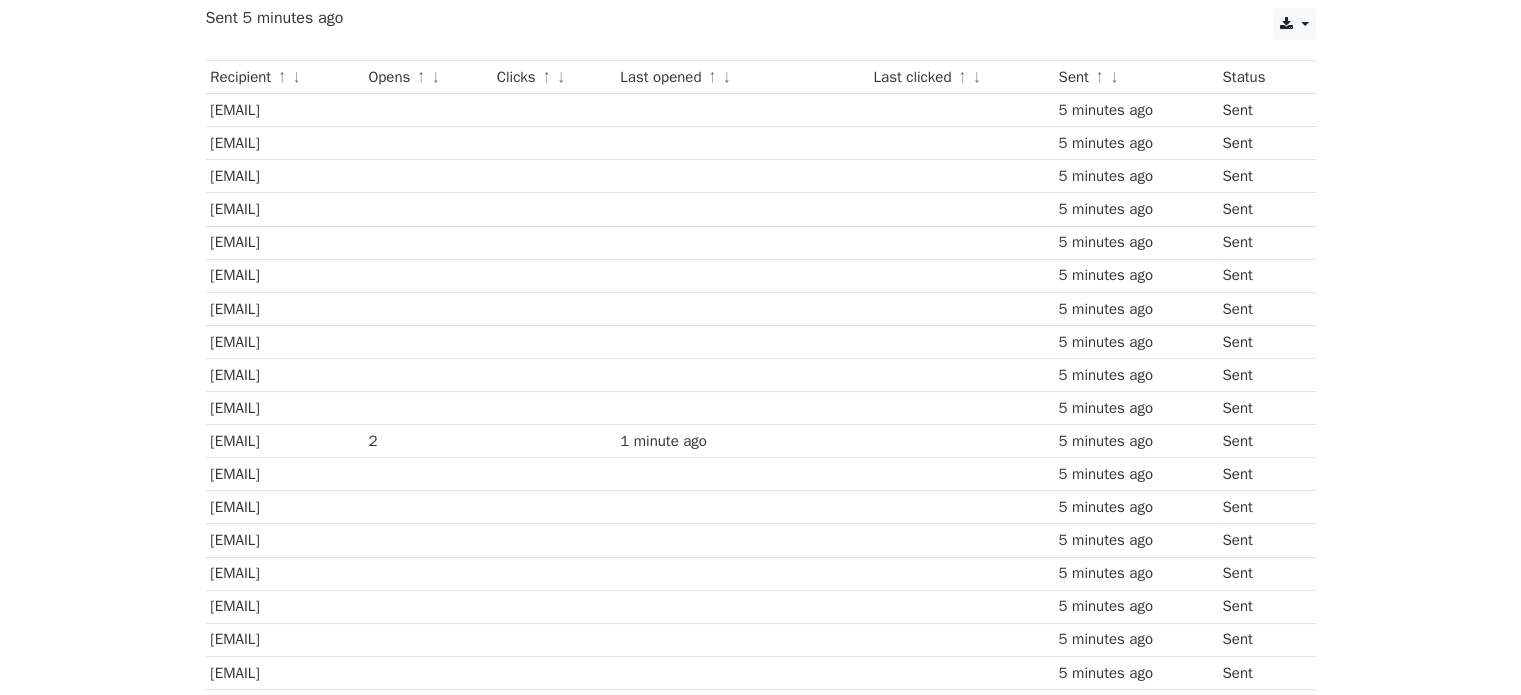 scroll, scrollTop: 0, scrollLeft: 0, axis: both 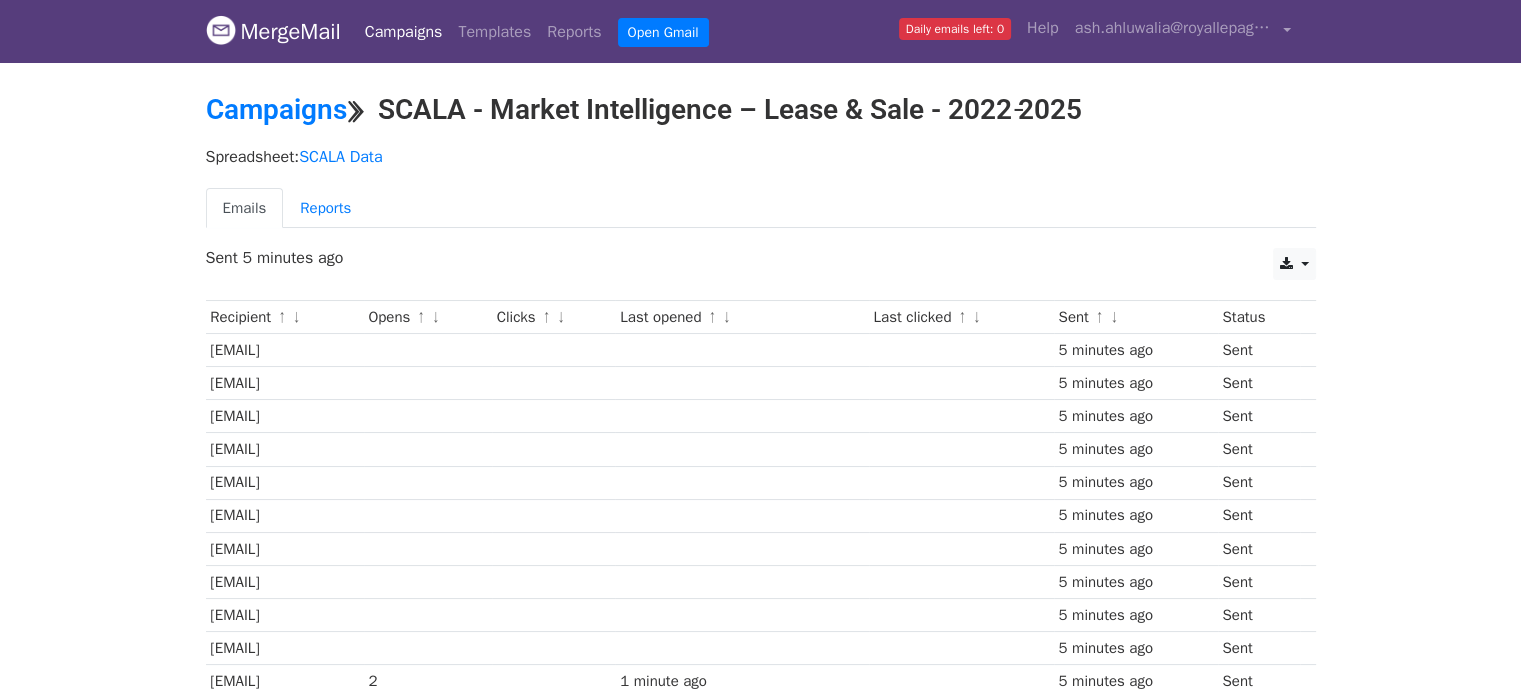 click on "Opens
↑
↓" at bounding box center (428, 317) 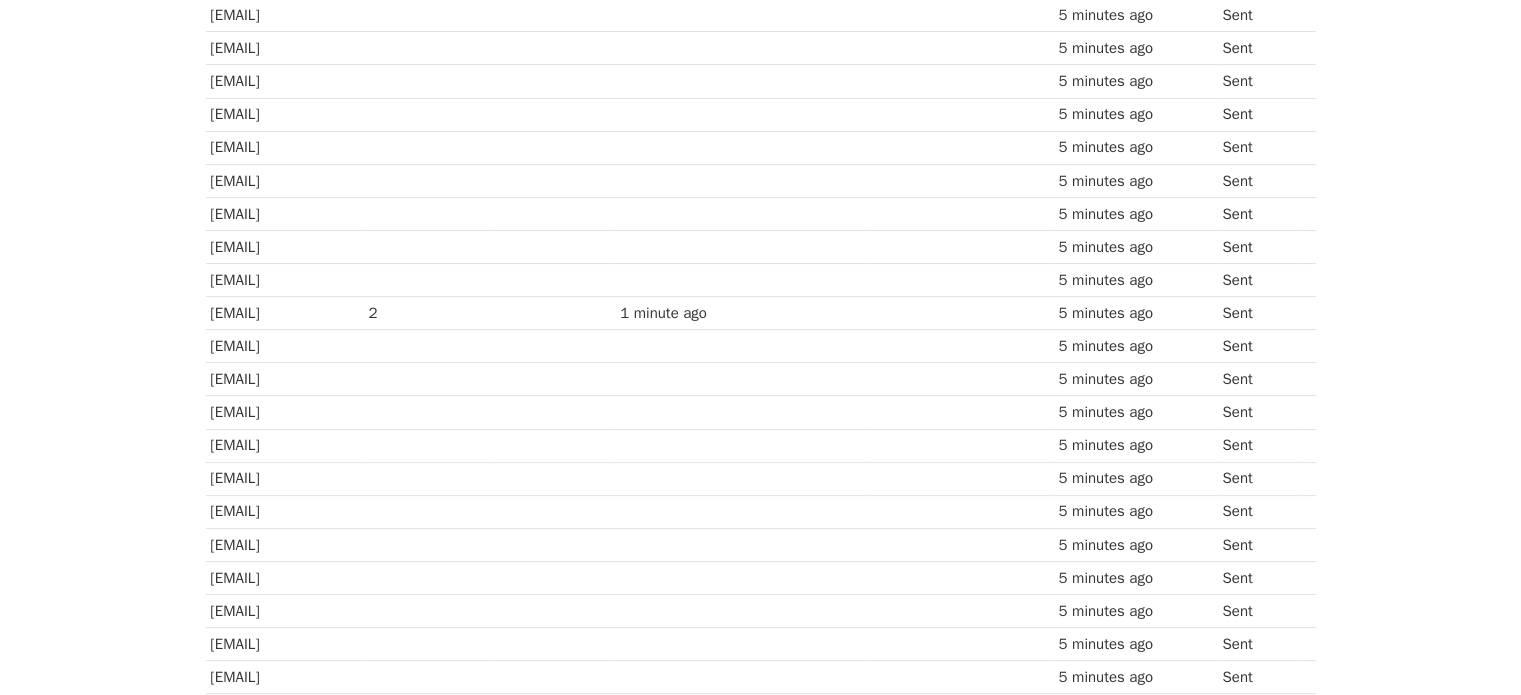 scroll, scrollTop: 400, scrollLeft: 0, axis: vertical 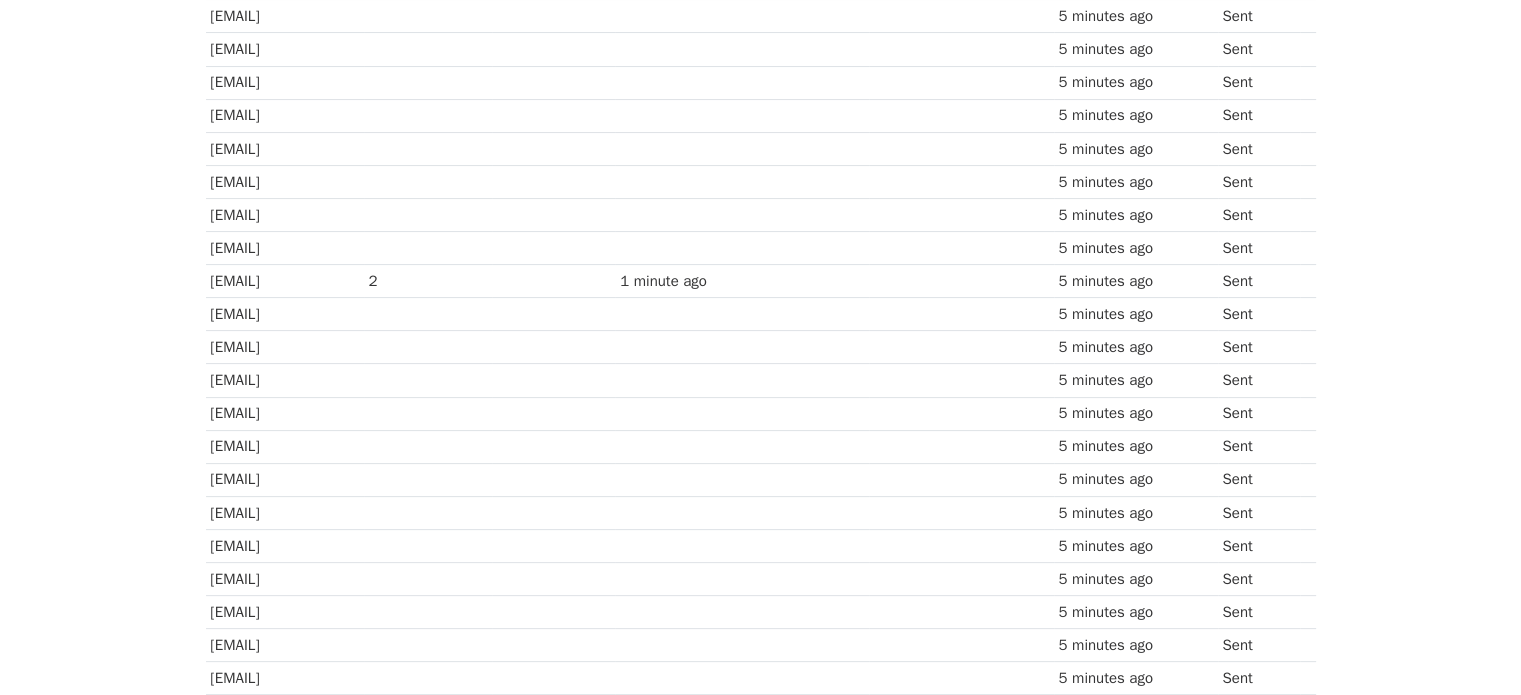 click on "[EMAIL]" at bounding box center [285, 281] 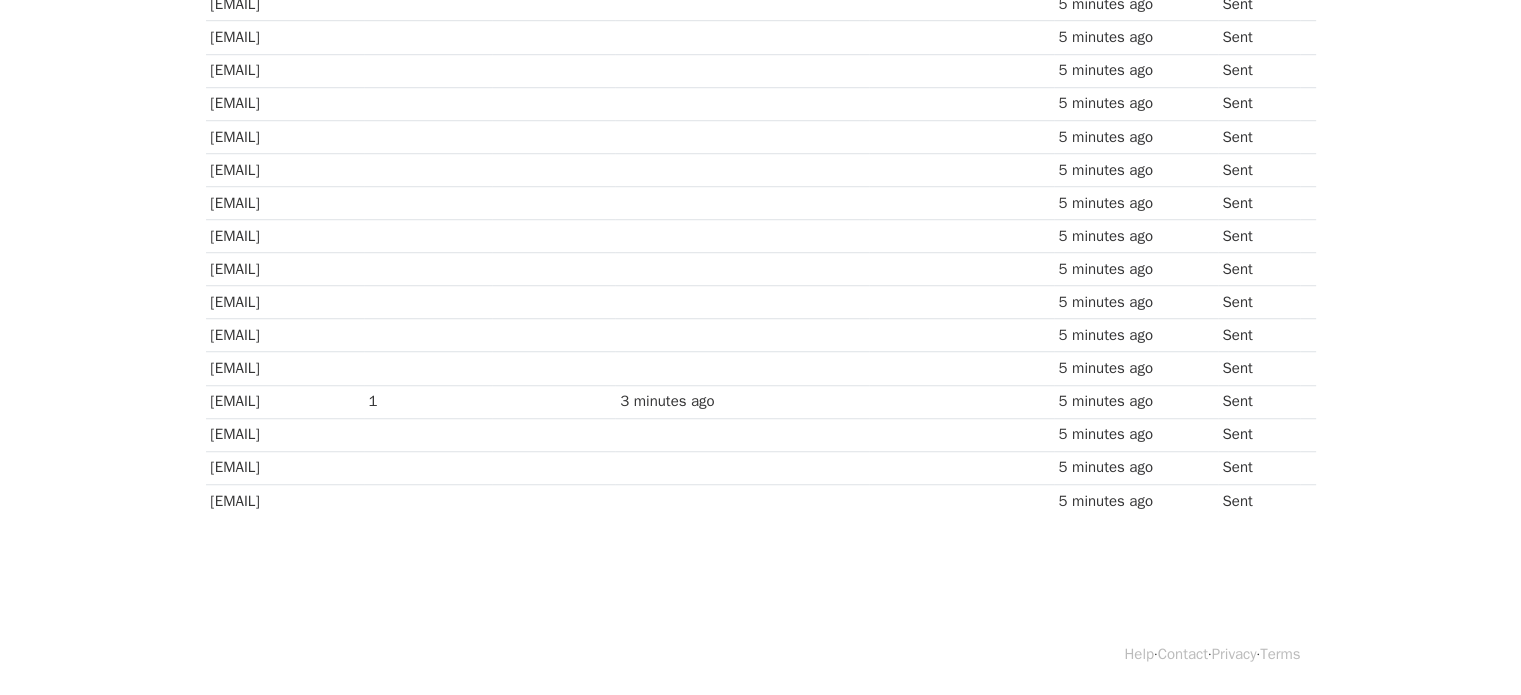 scroll, scrollTop: 1600, scrollLeft: 0, axis: vertical 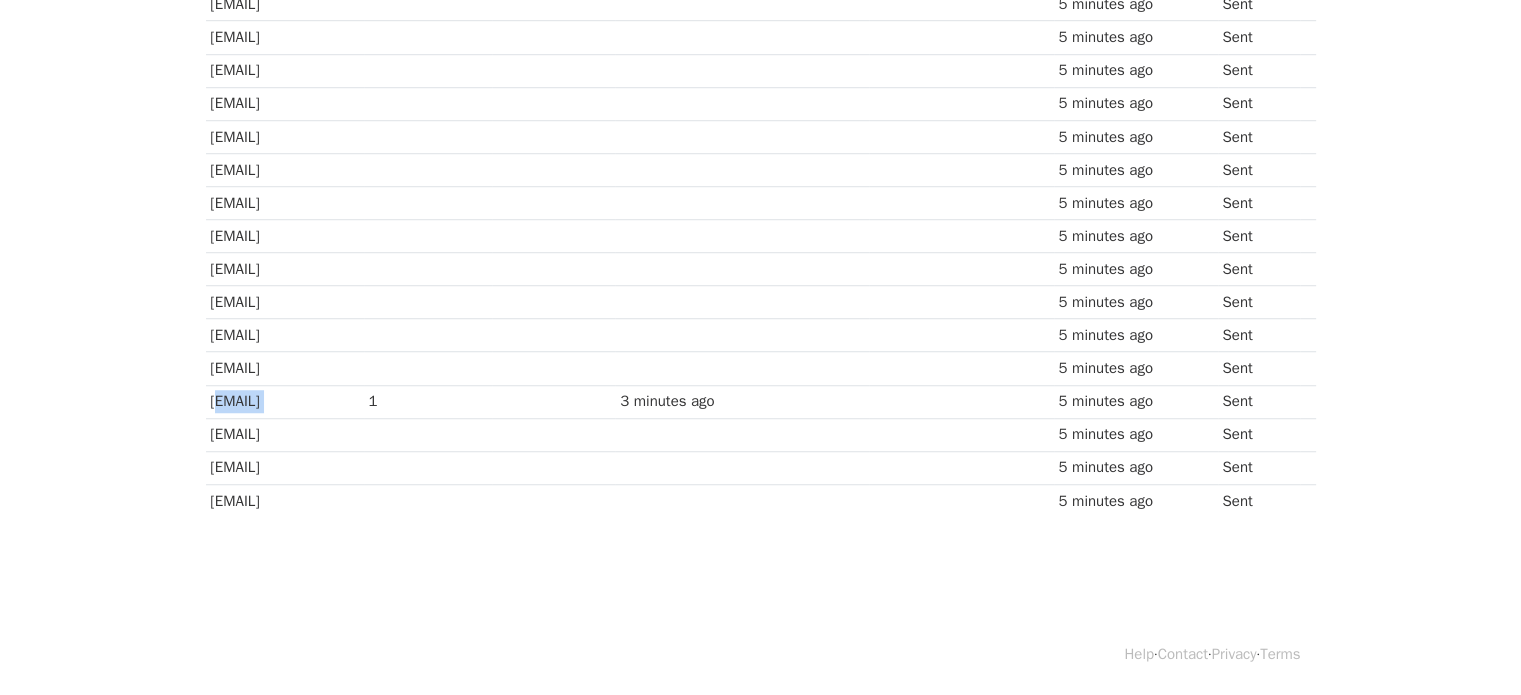 copy on "[EMAIL]" 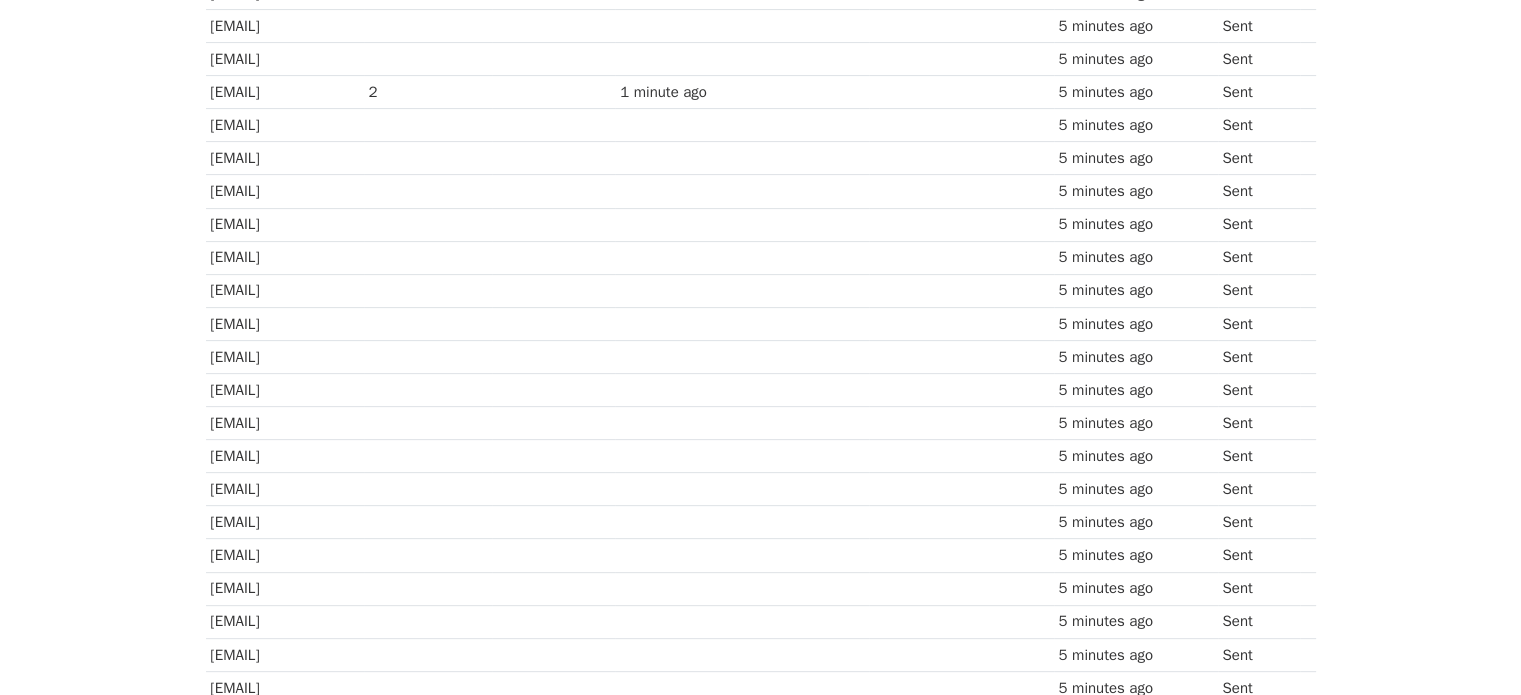 scroll, scrollTop: 100, scrollLeft: 0, axis: vertical 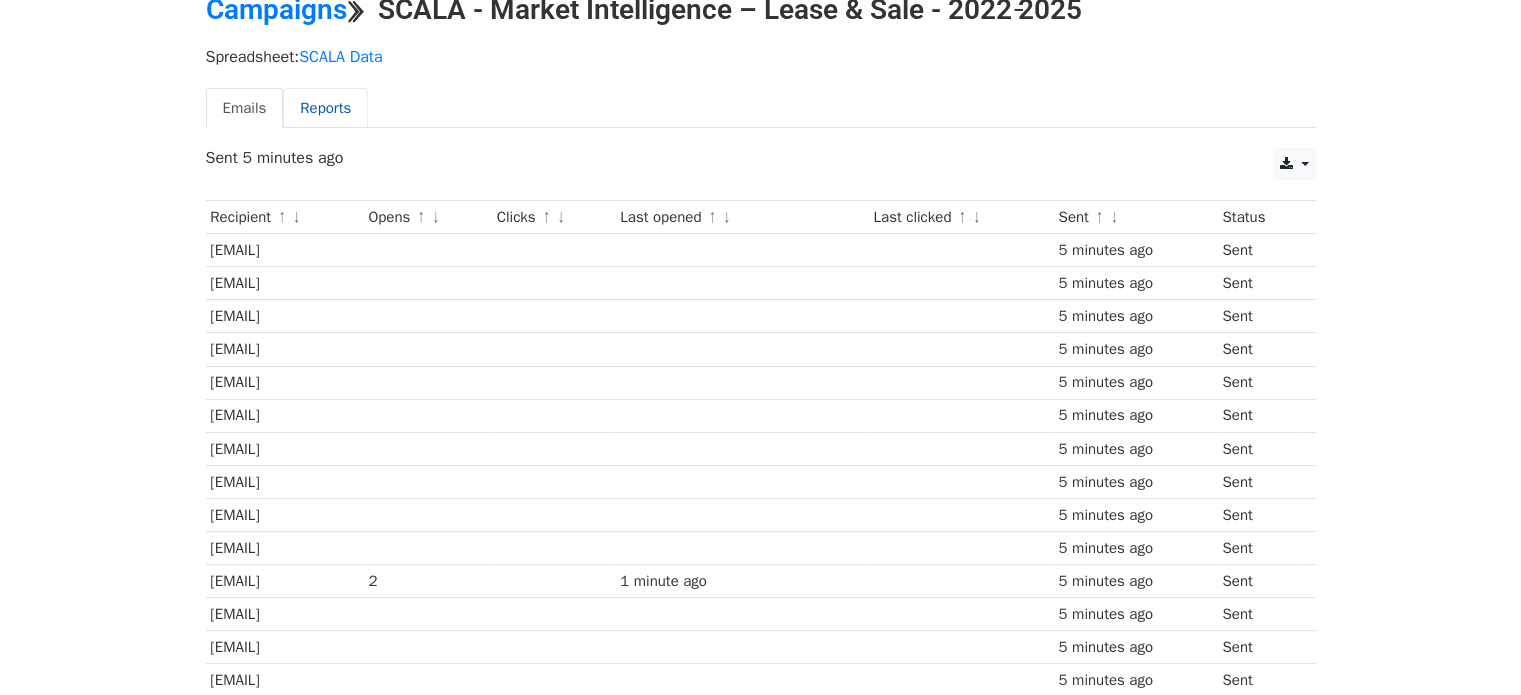 click on "Reports" at bounding box center (325, 108) 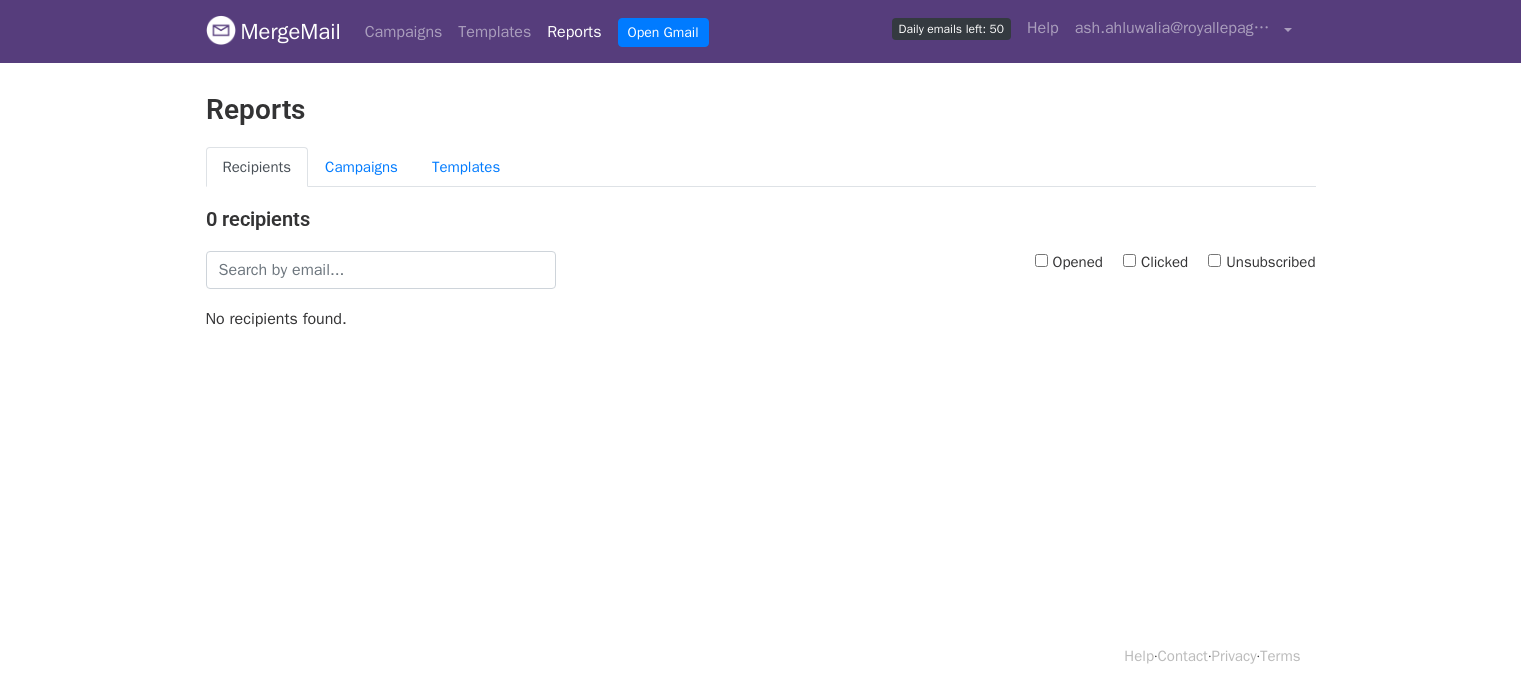 scroll, scrollTop: 0, scrollLeft: 0, axis: both 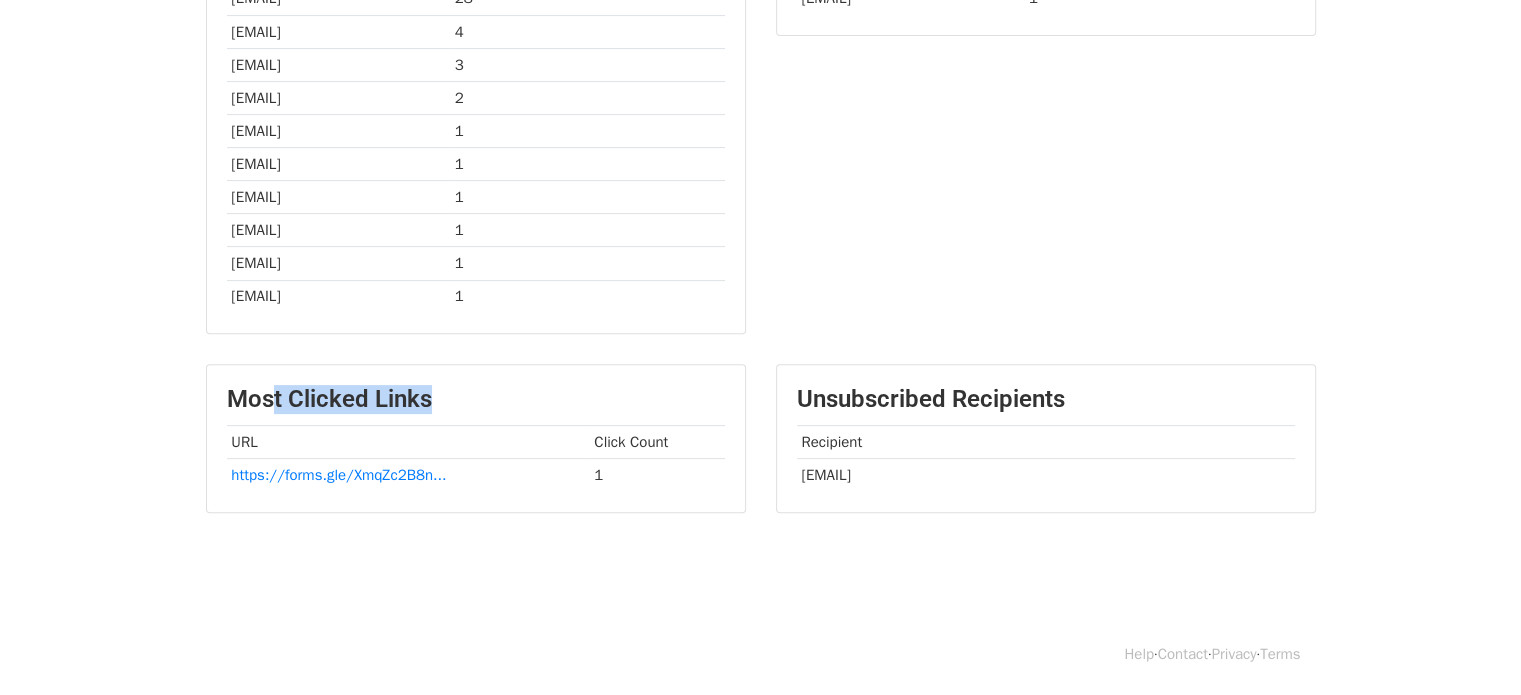 drag, startPoint x: 280, startPoint y: 389, endPoint x: 488, endPoint y: 395, distance: 208.08652 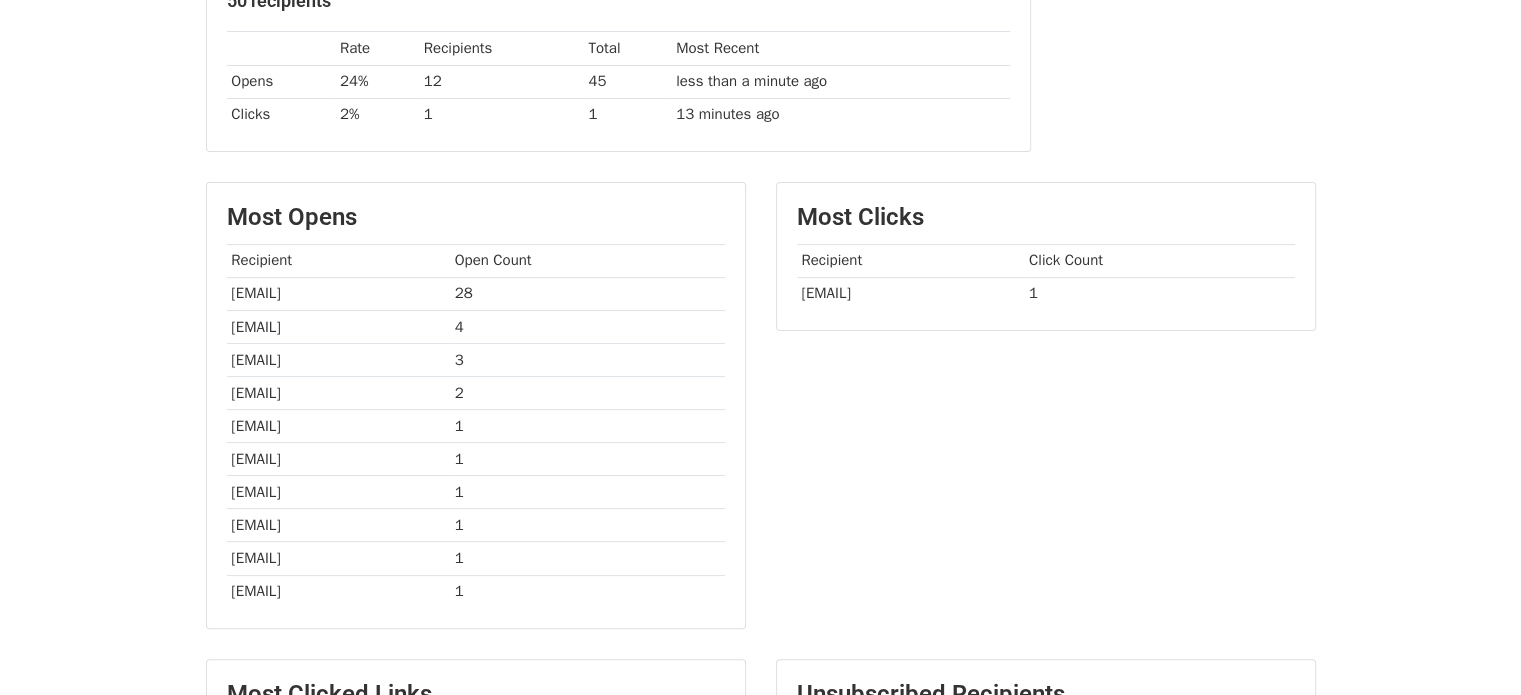 scroll, scrollTop: 208, scrollLeft: 0, axis: vertical 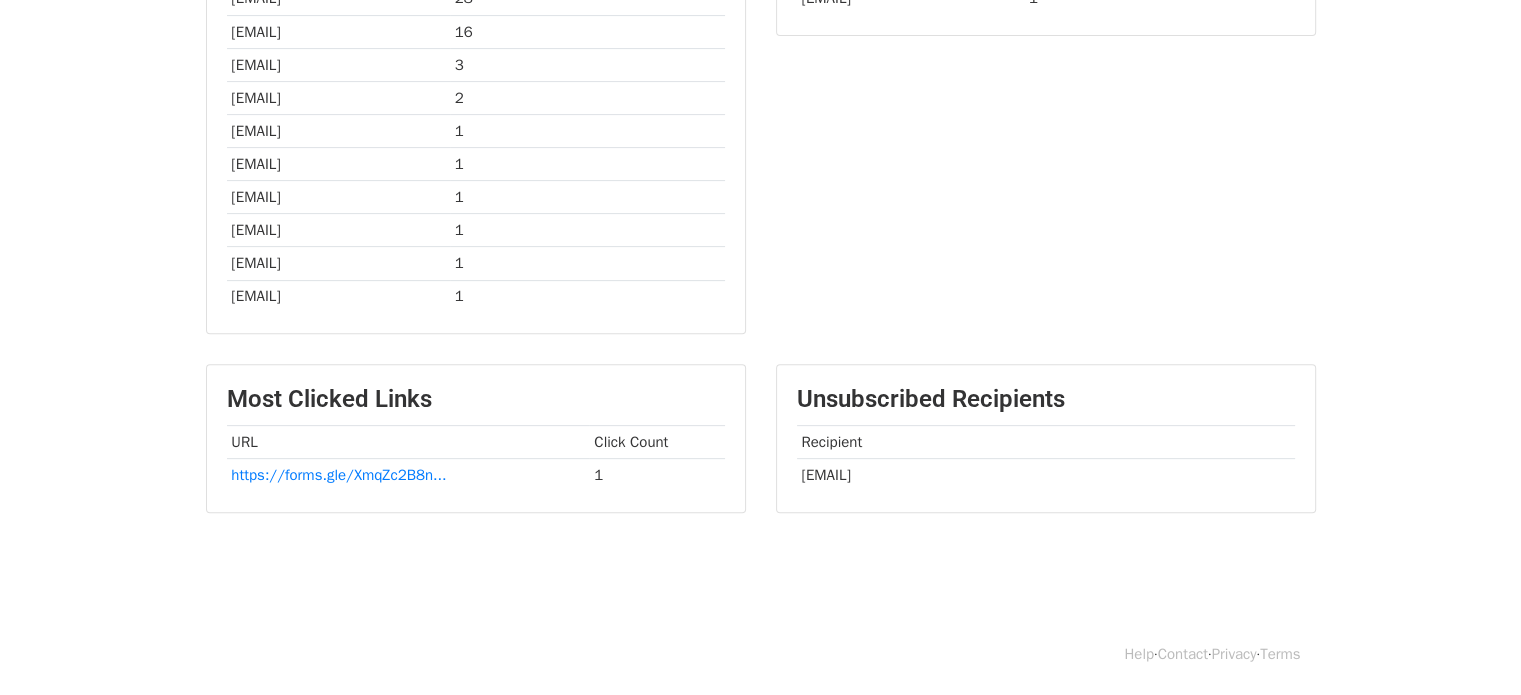 click on "[EMAIL]" at bounding box center [1046, 475] 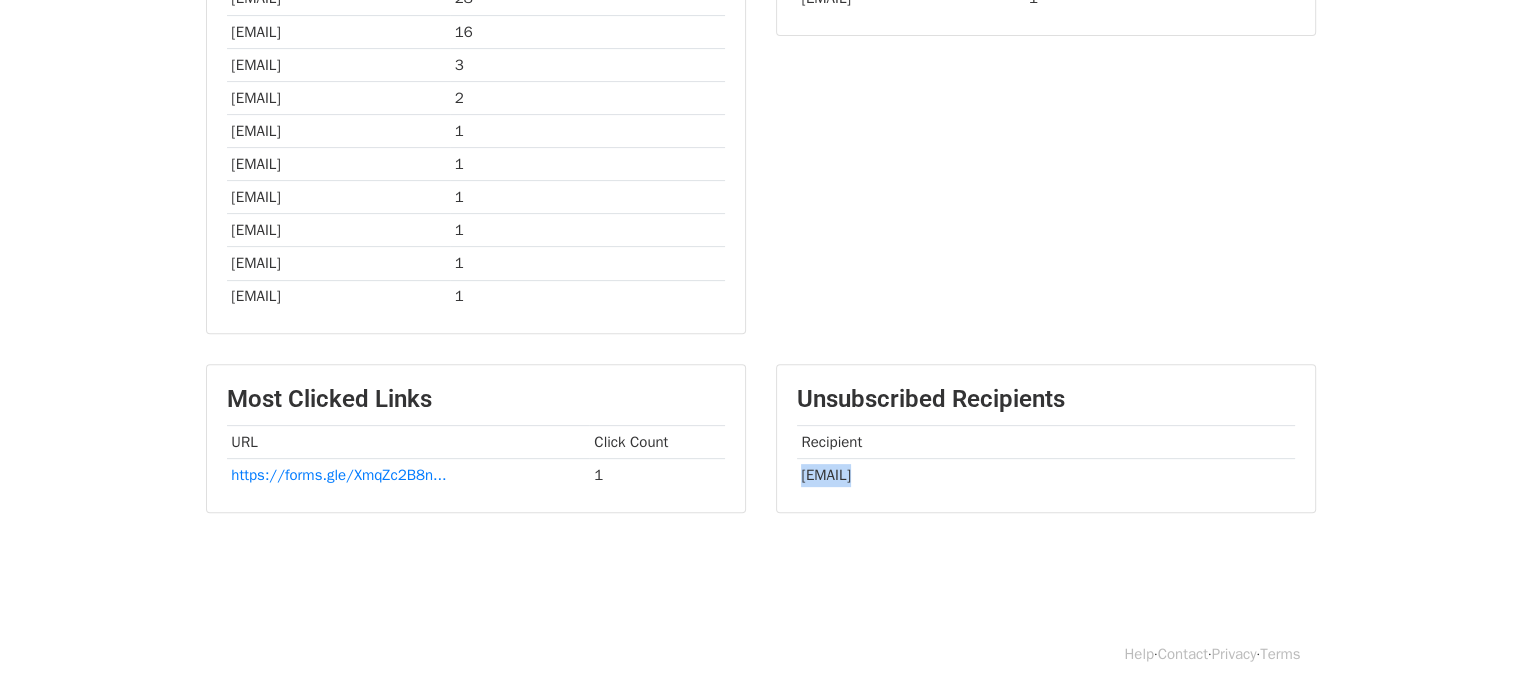 click on "[EMAIL]" at bounding box center [1046, 475] 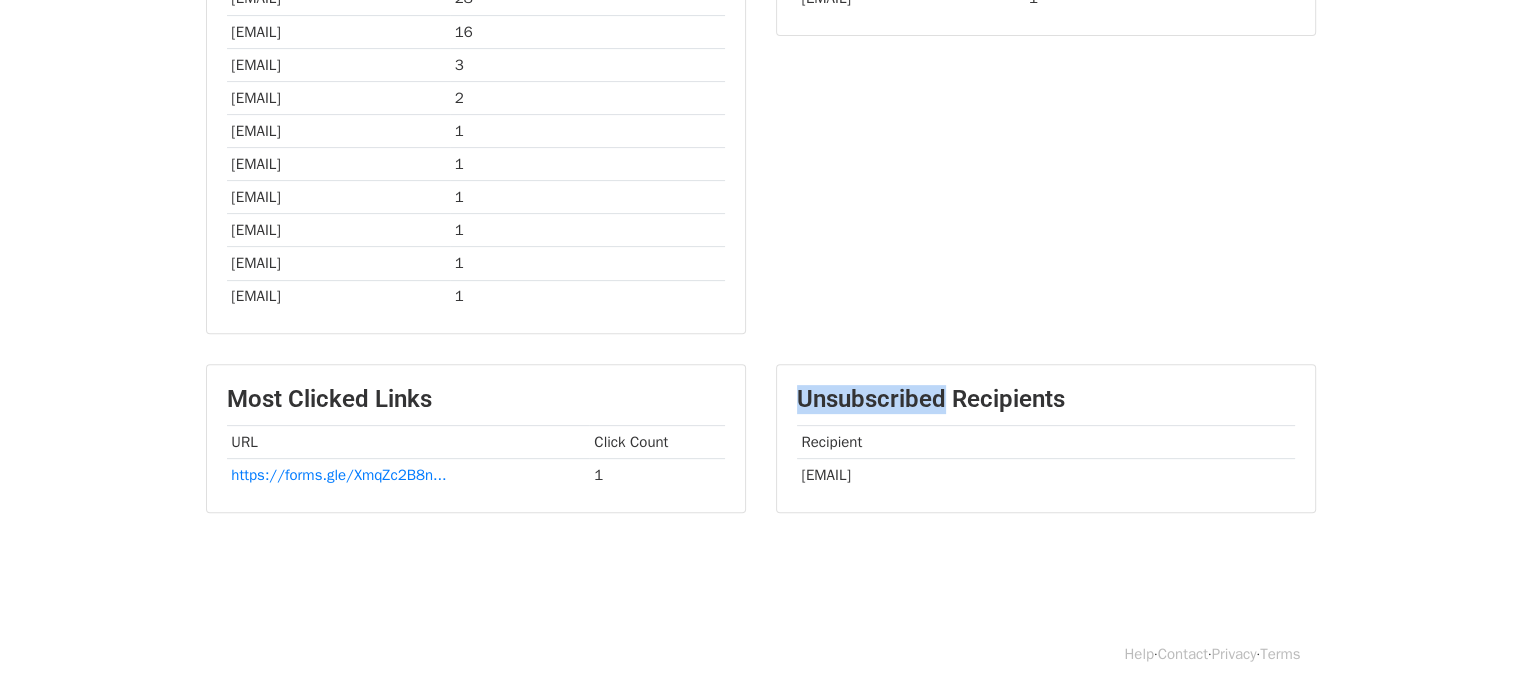 drag, startPoint x: 941, startPoint y: 394, endPoint x: 765, endPoint y: 391, distance: 176.02557 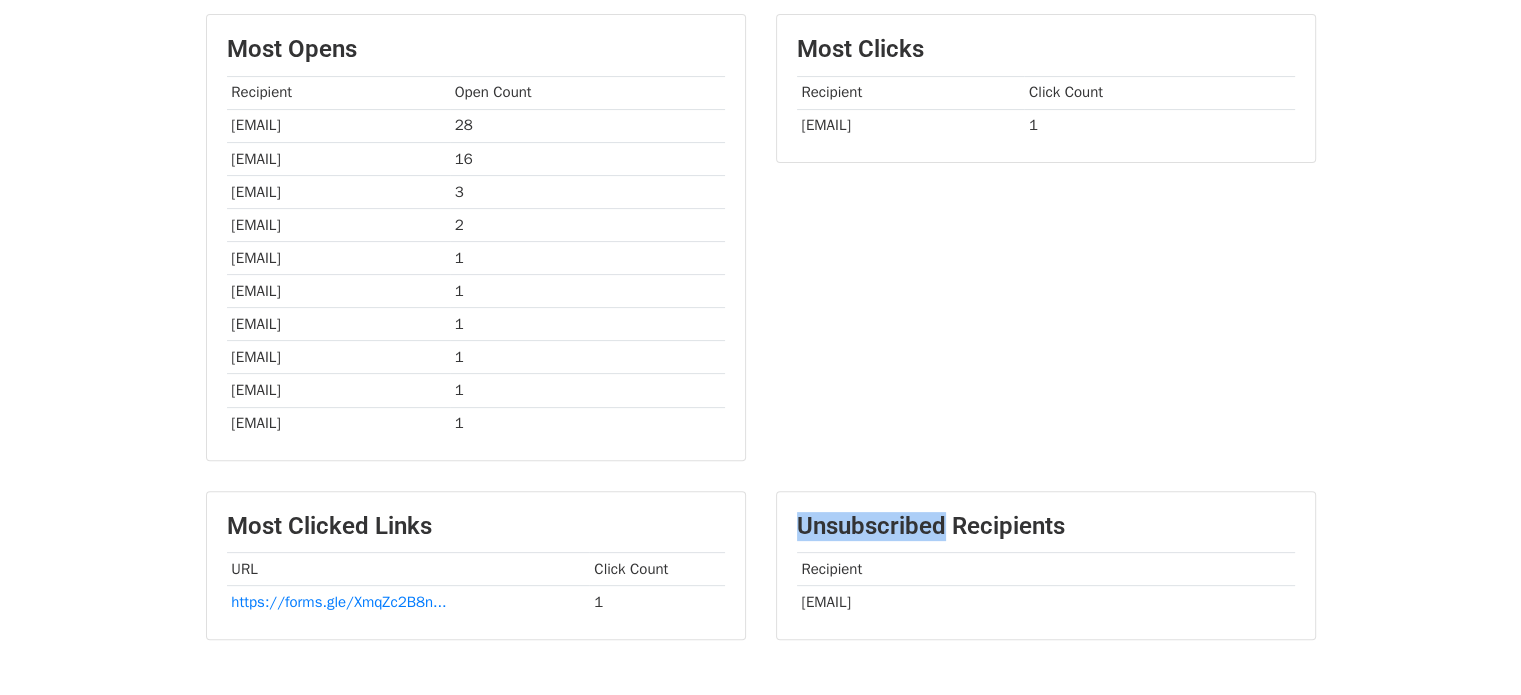 scroll, scrollTop: 496, scrollLeft: 0, axis: vertical 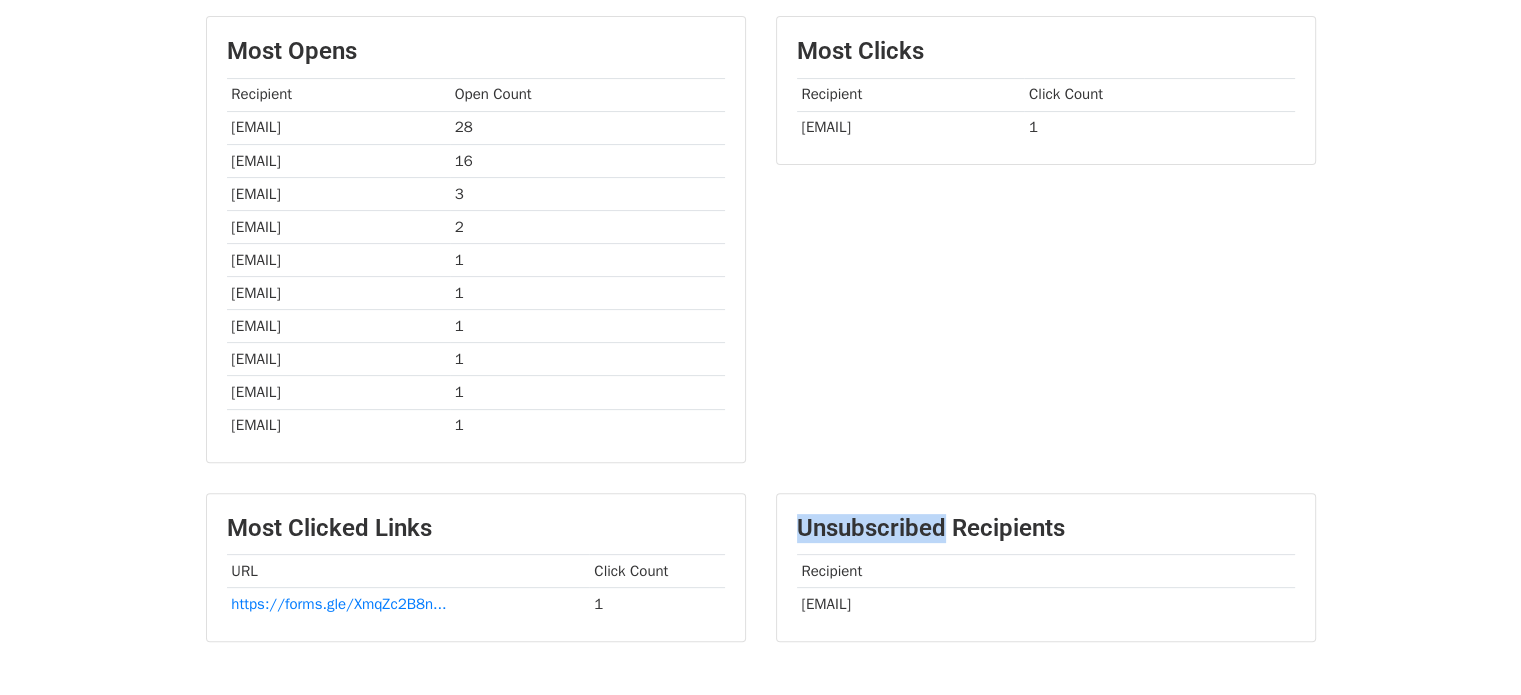 click on "[EMAIL]" at bounding box center [911, 127] 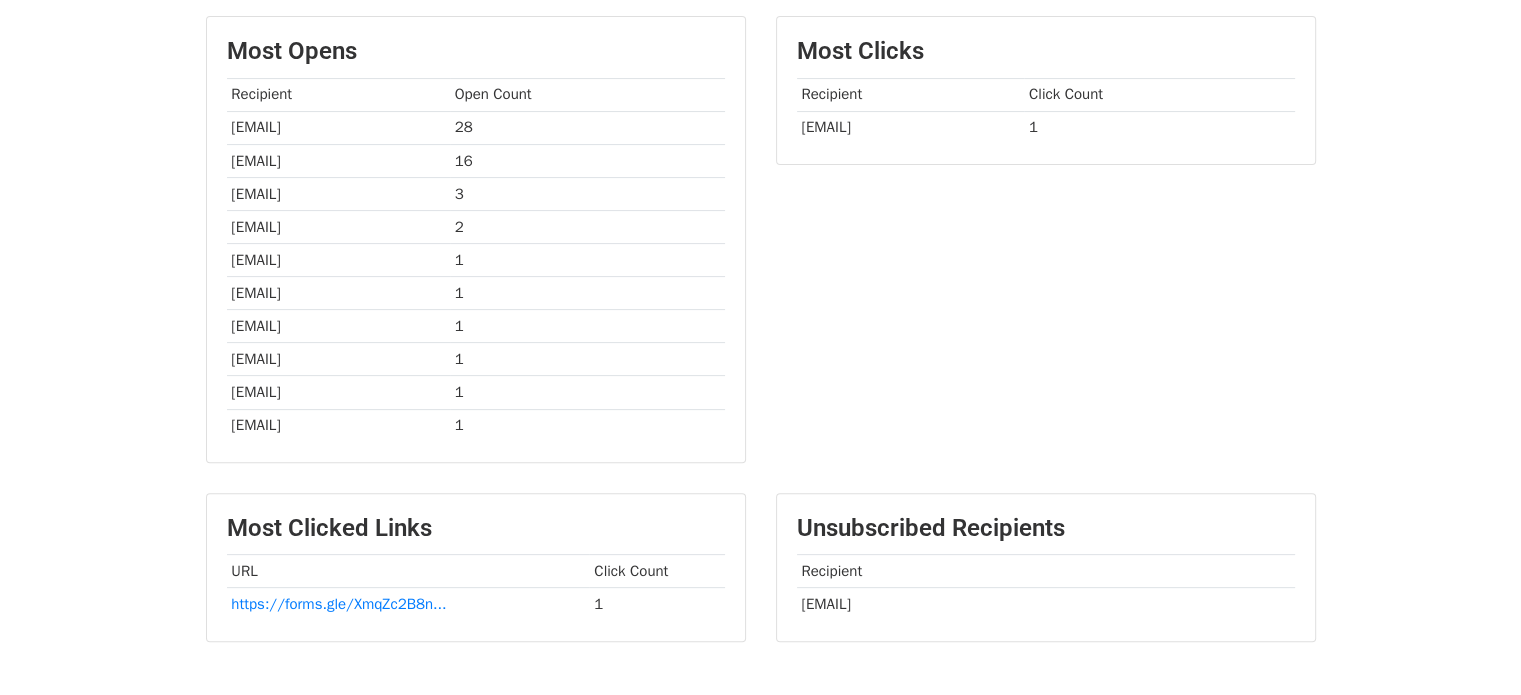click on "[EMAIL]" at bounding box center (911, 127) 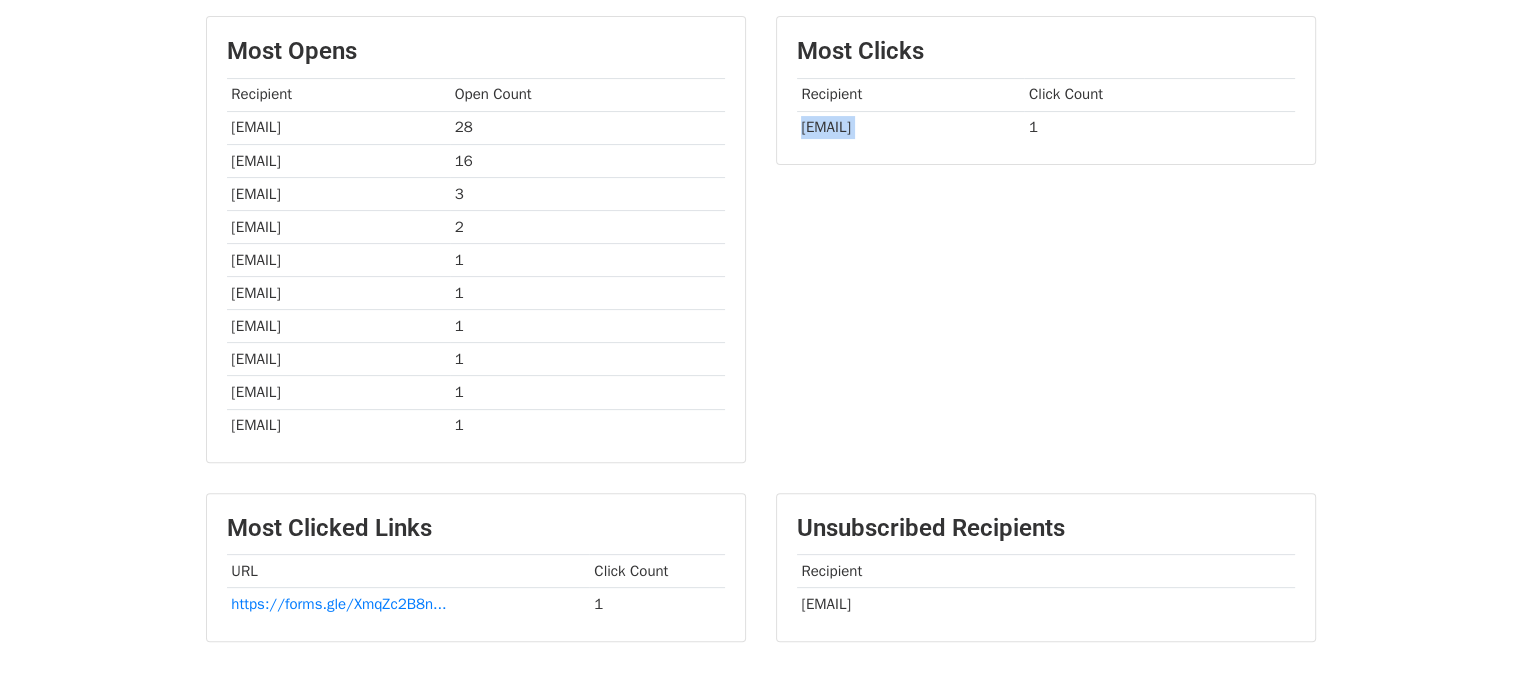 click on "[EMAIL]" at bounding box center (911, 127) 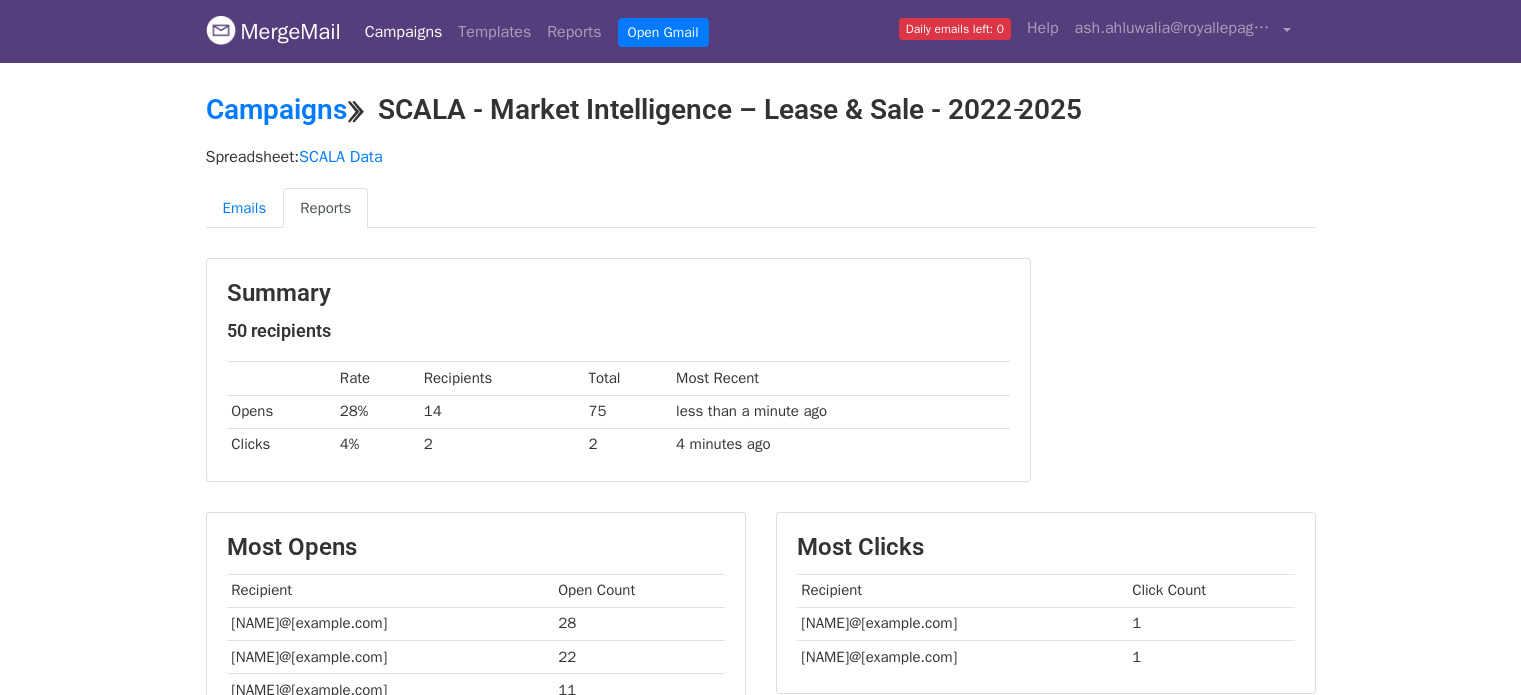 scroll, scrollTop: 496, scrollLeft: 0, axis: vertical 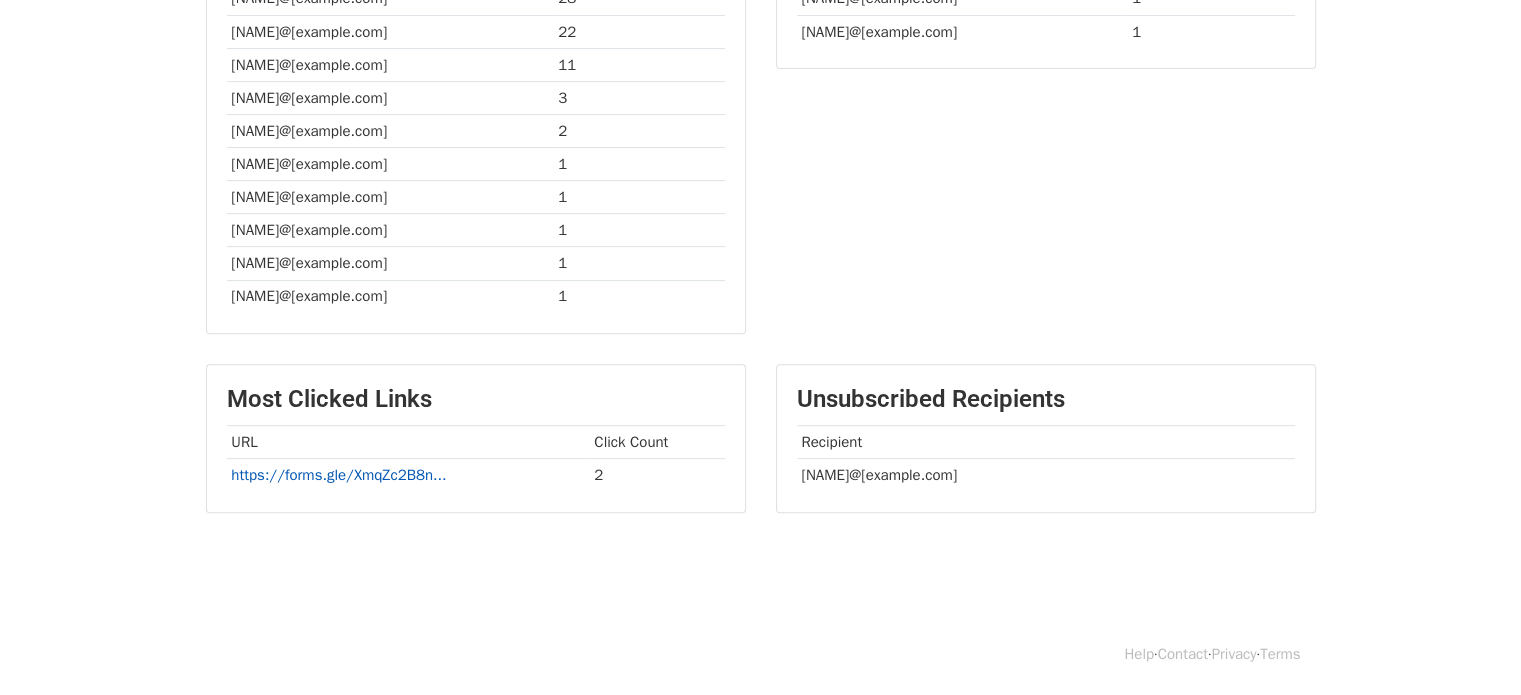 click on "https://forms.gle/XmqZc2B8n..." at bounding box center (338, 475) 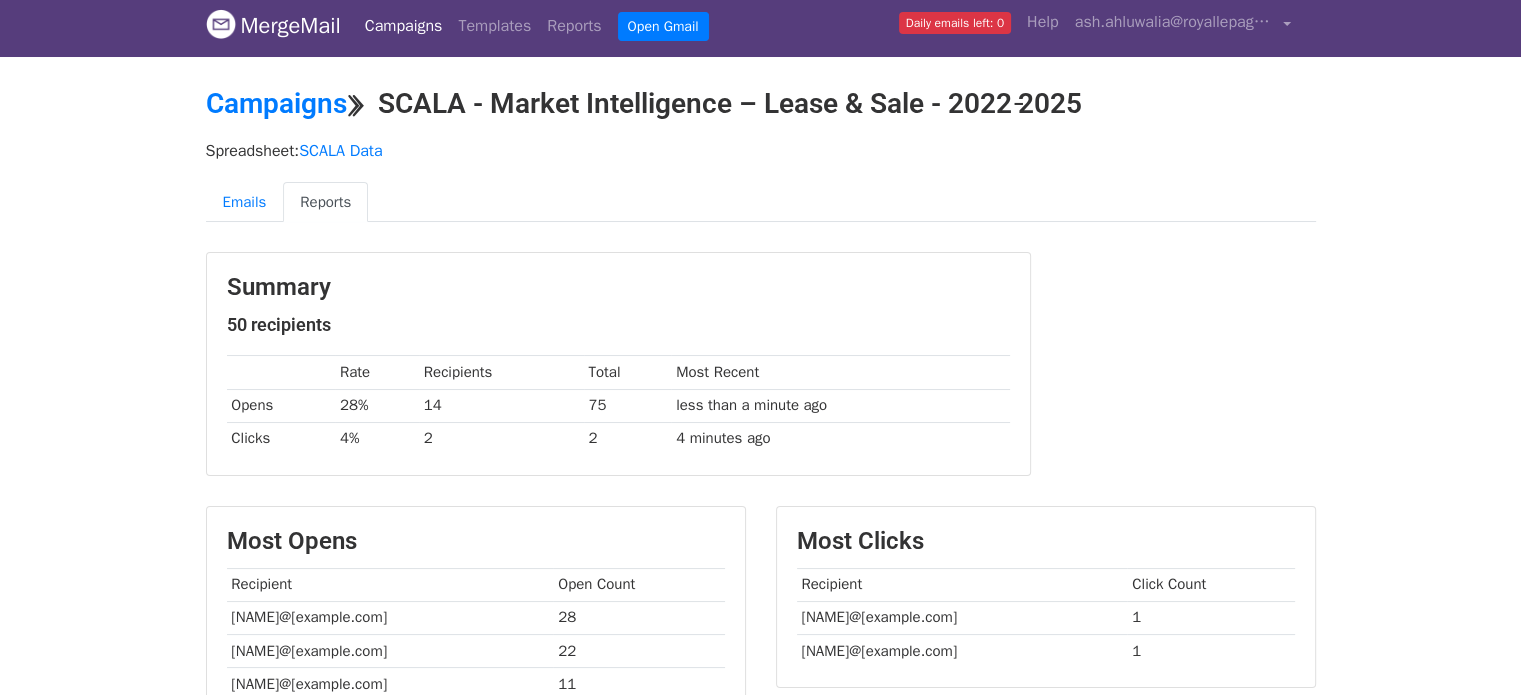 scroll, scrollTop: 0, scrollLeft: 0, axis: both 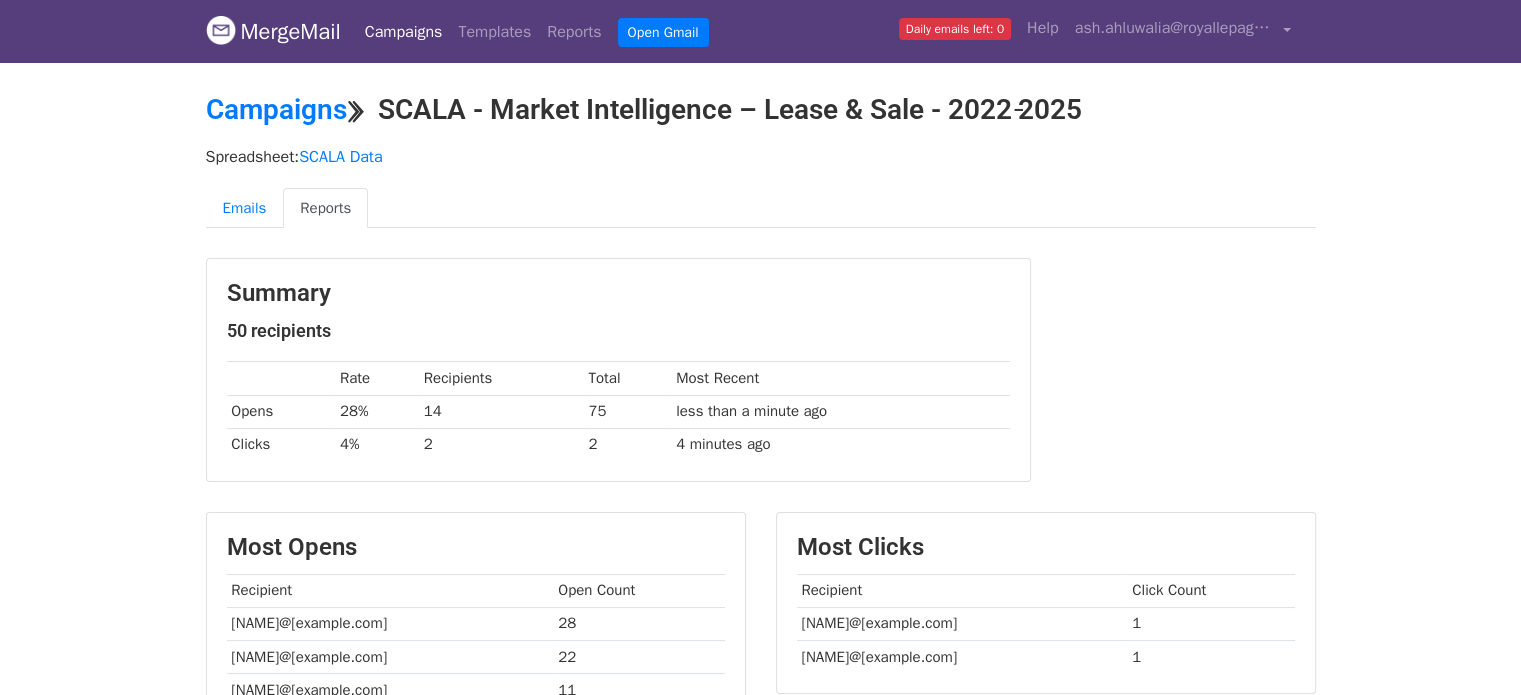 click on "Reports" at bounding box center [325, 208] 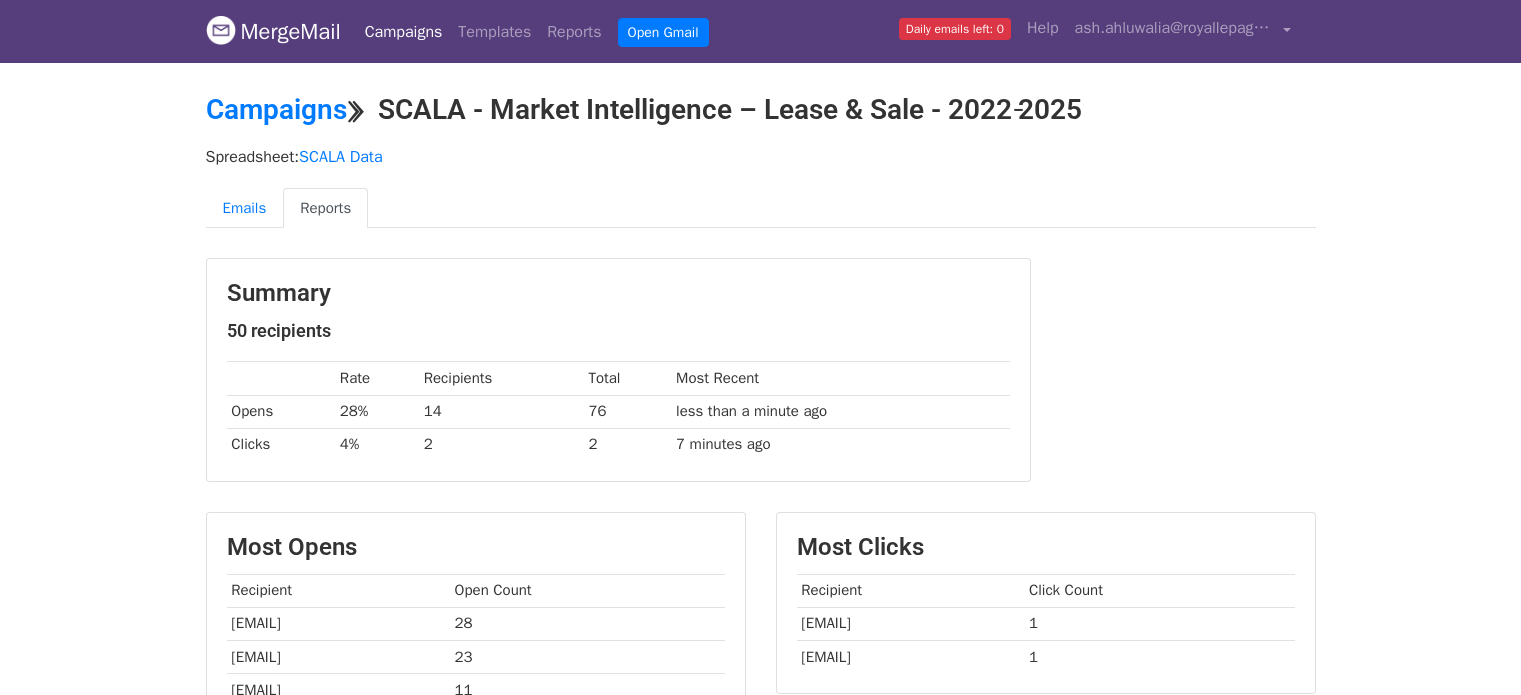scroll, scrollTop: 0, scrollLeft: 0, axis: both 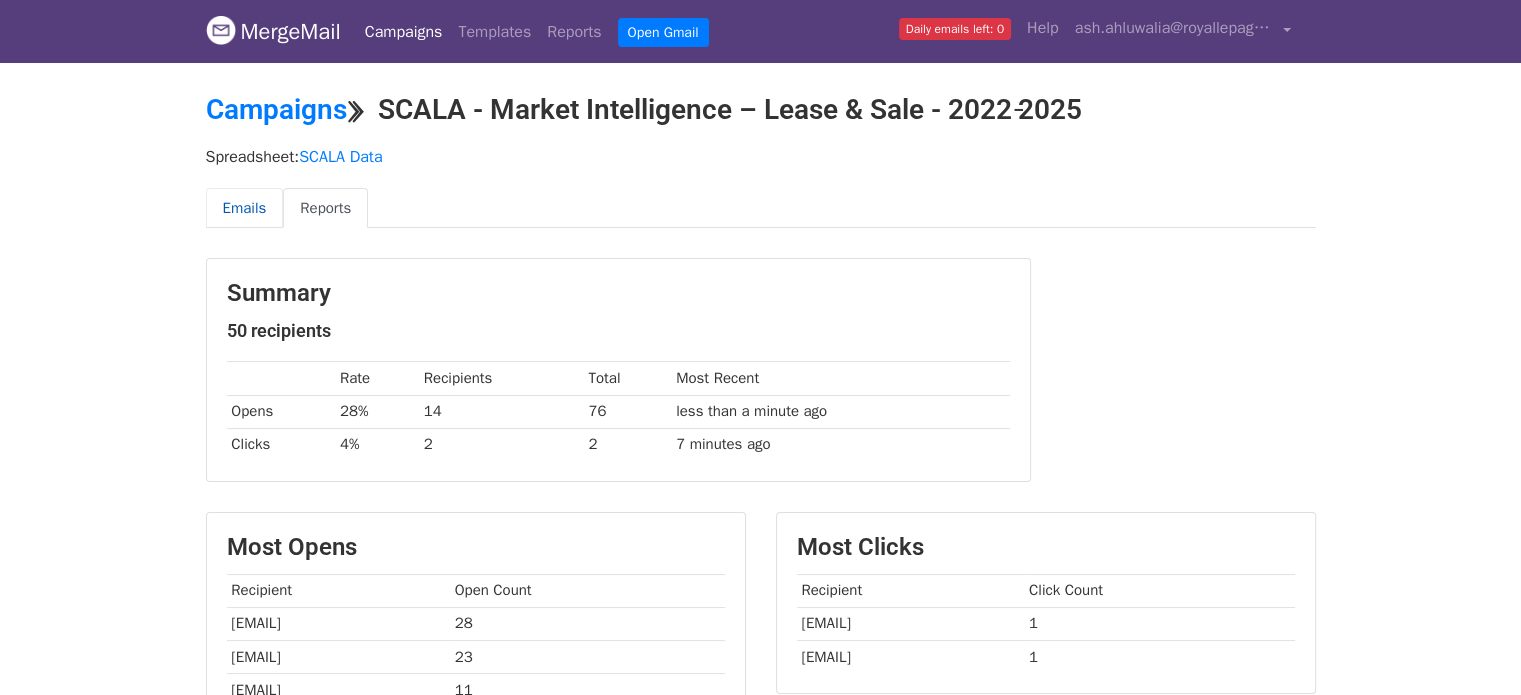 click on "Emails" at bounding box center [245, 208] 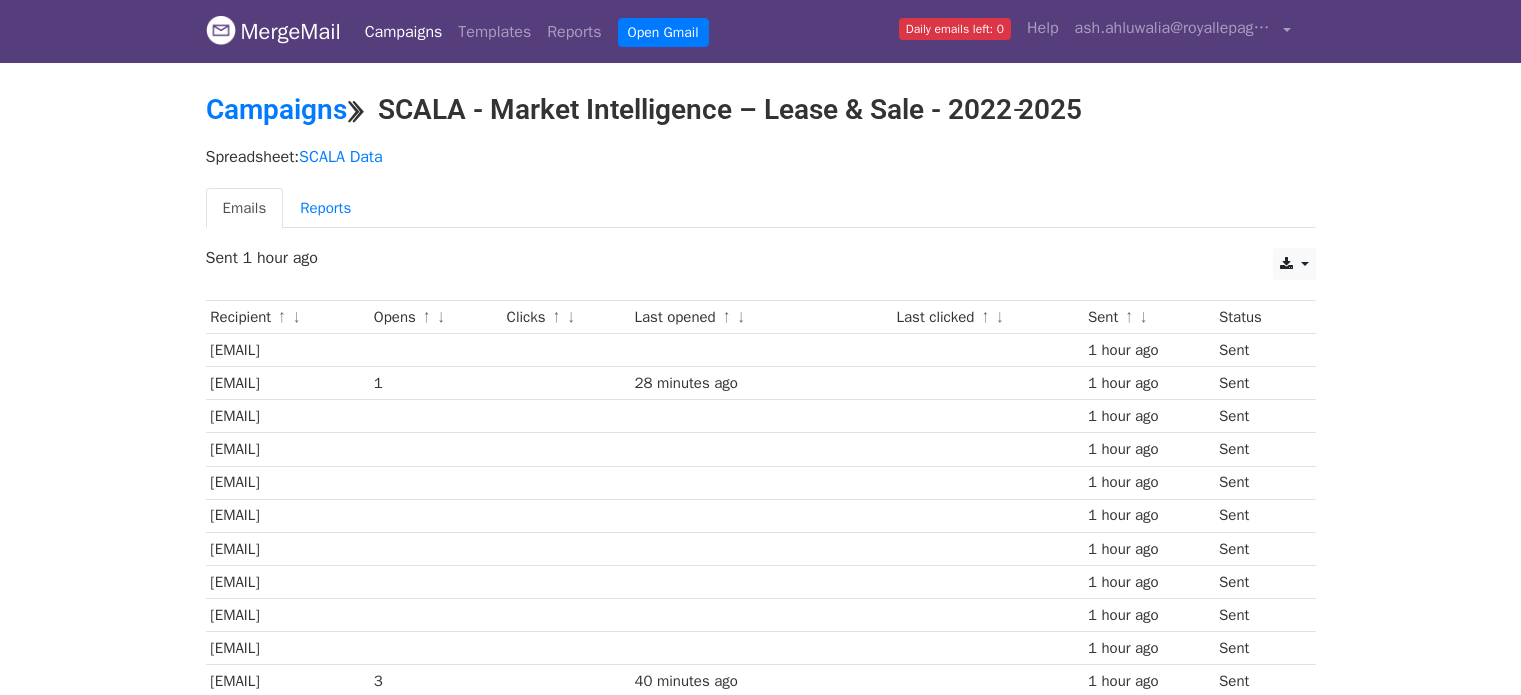 scroll, scrollTop: 0, scrollLeft: 0, axis: both 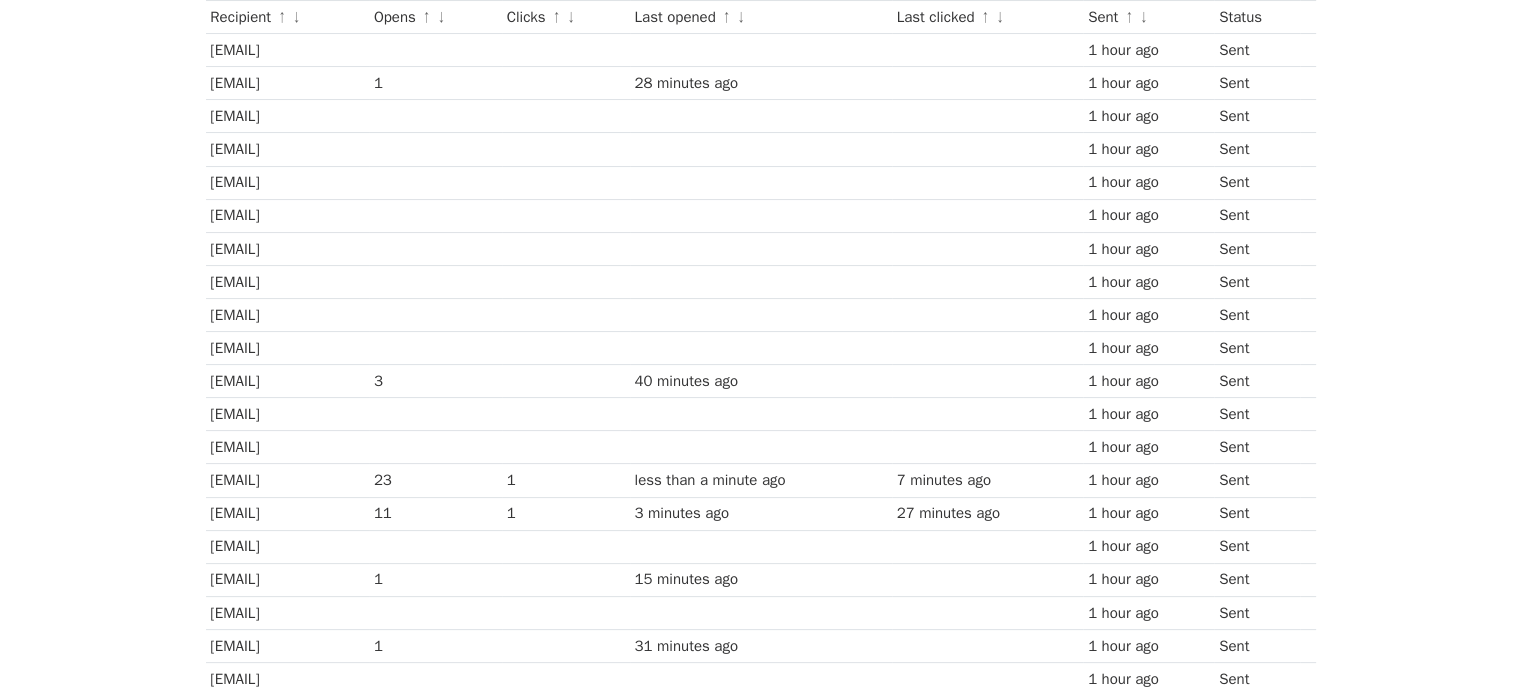 click on "[EMAIL]" at bounding box center [288, 480] 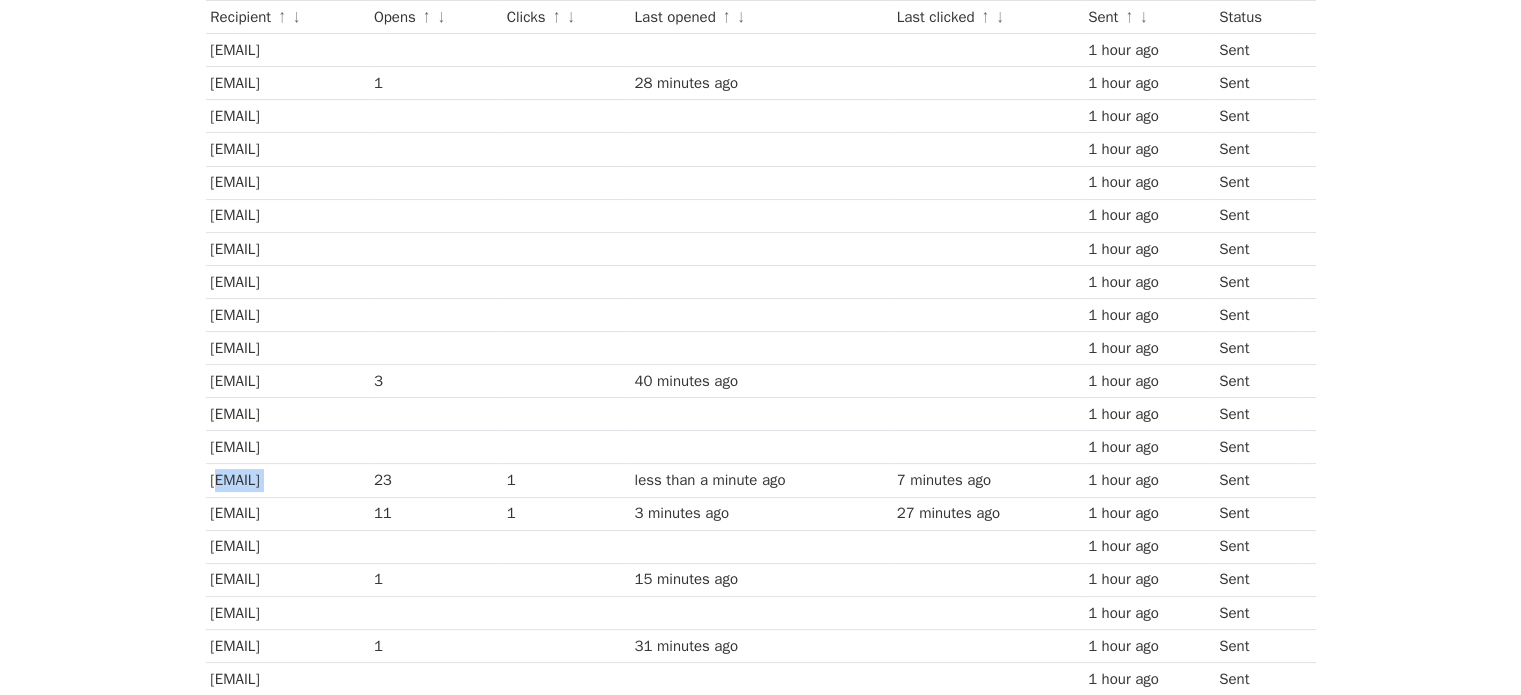 click on "[EMAIL]" at bounding box center (288, 480) 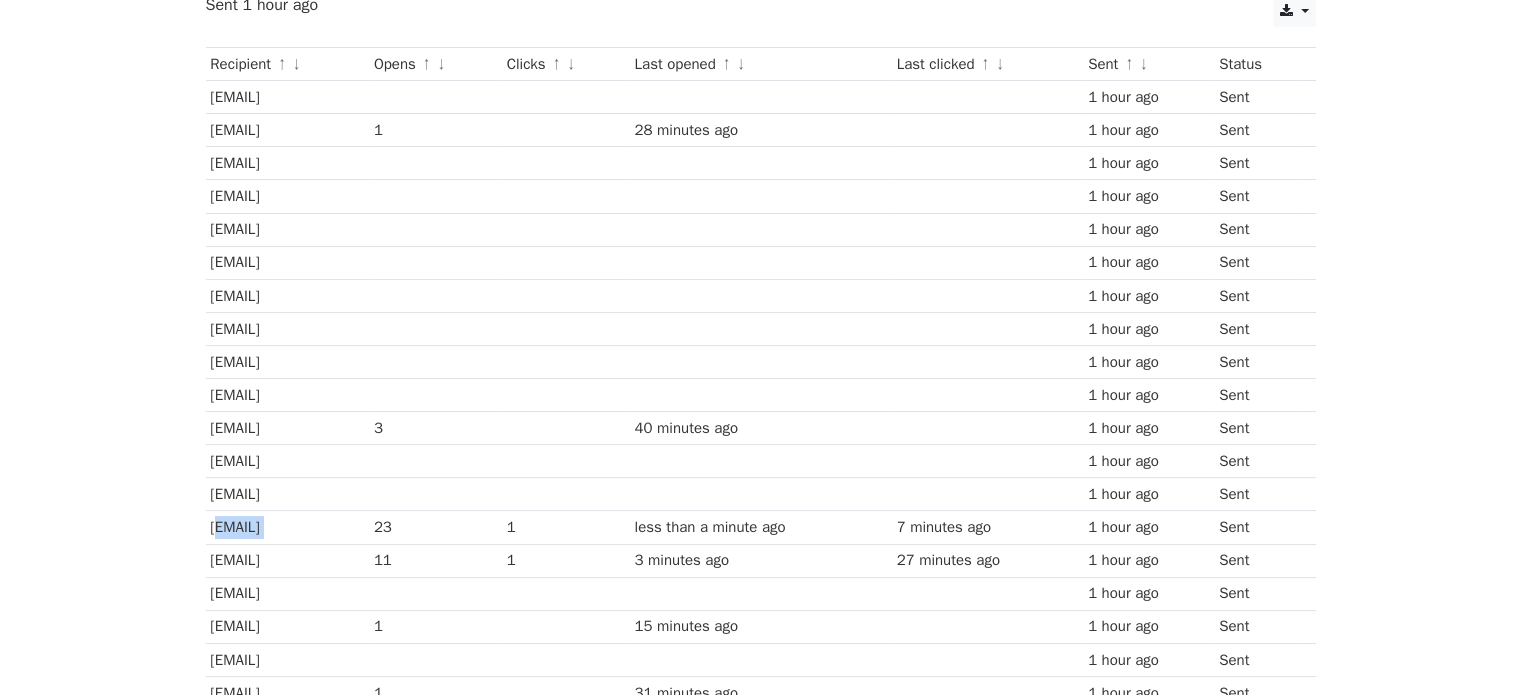 scroll, scrollTop: 300, scrollLeft: 0, axis: vertical 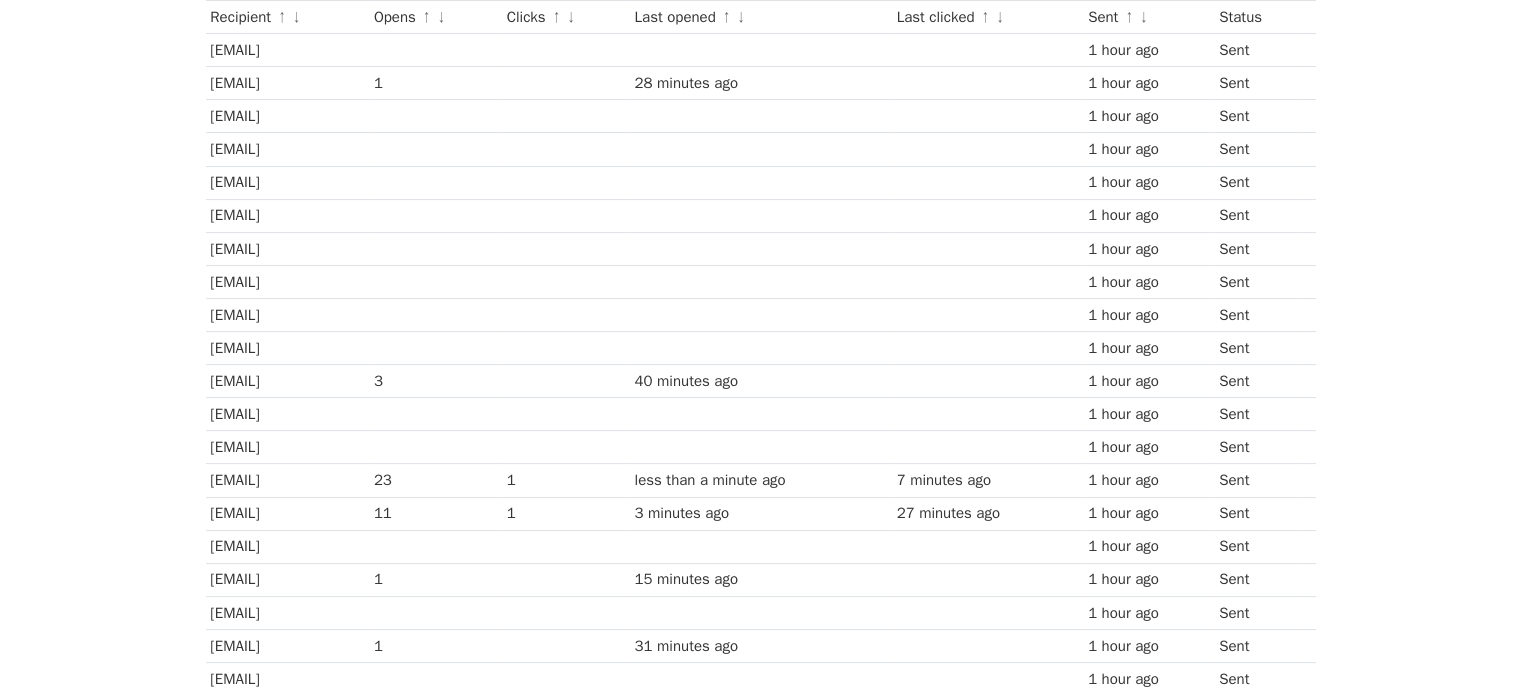 click on "[EMAIL]" at bounding box center [288, 83] 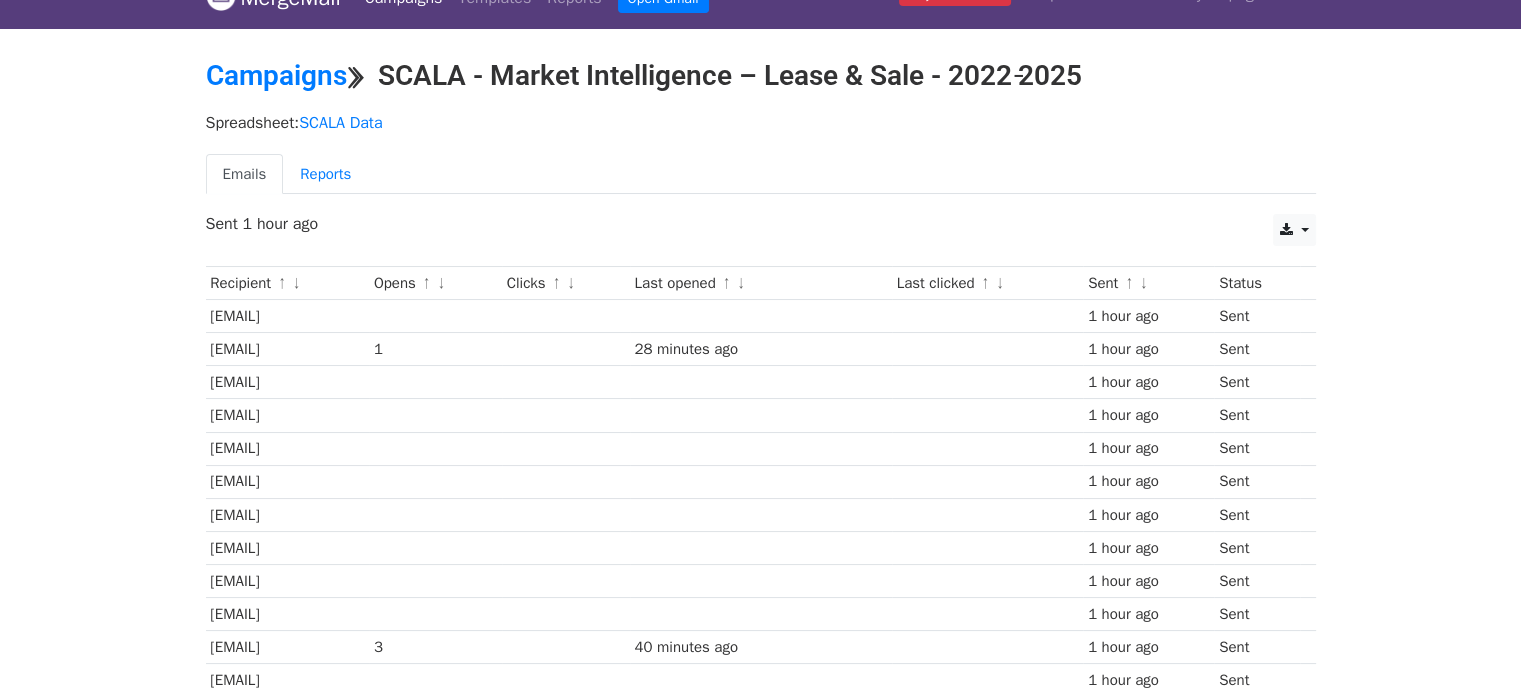 scroll, scrollTop: 0, scrollLeft: 0, axis: both 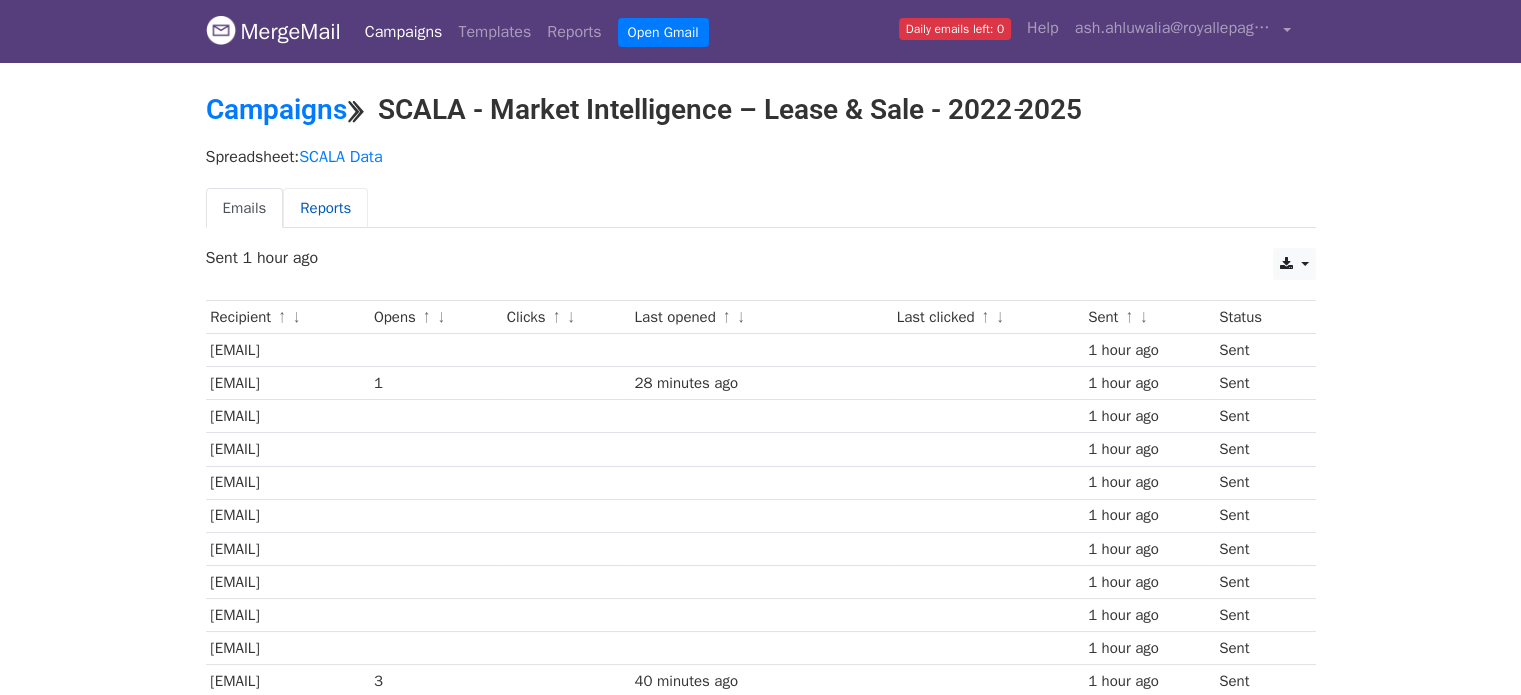 click on "Reports" at bounding box center [325, 208] 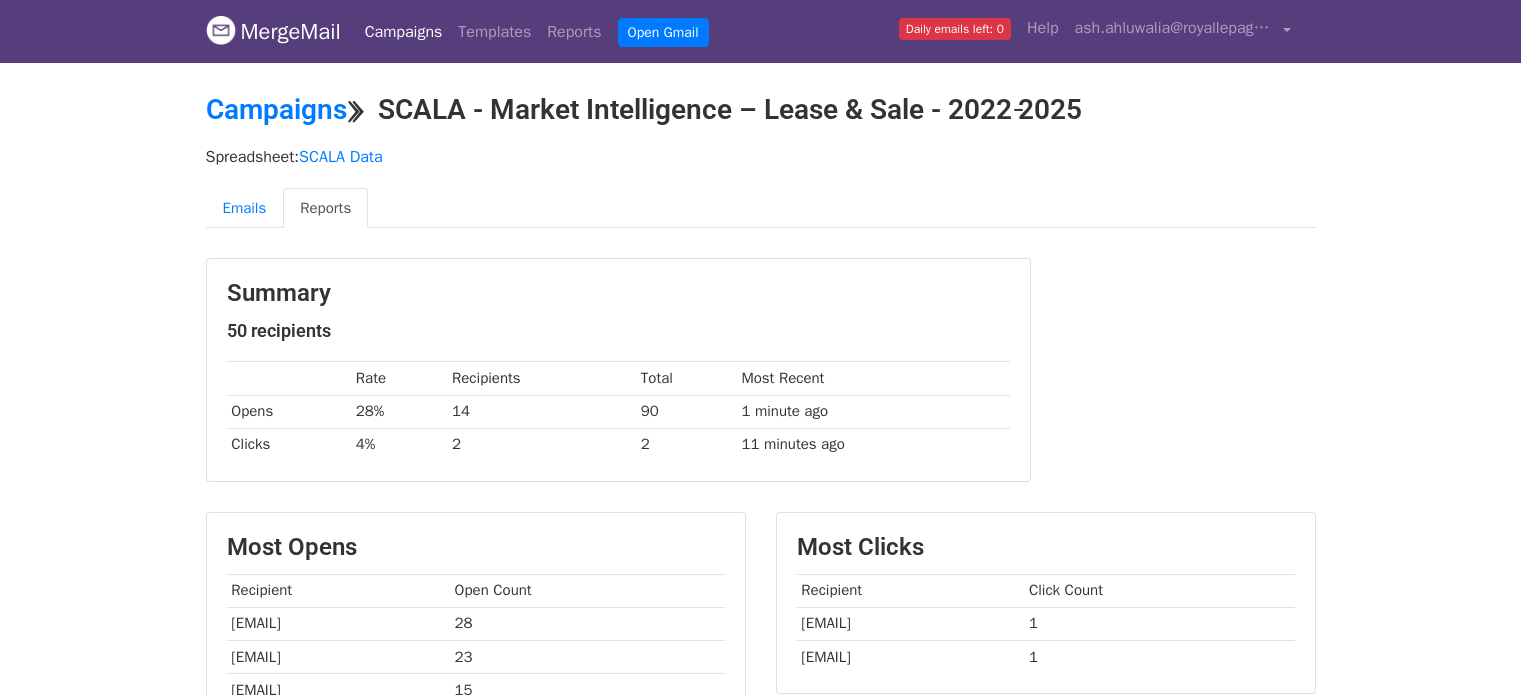scroll, scrollTop: 0, scrollLeft: 0, axis: both 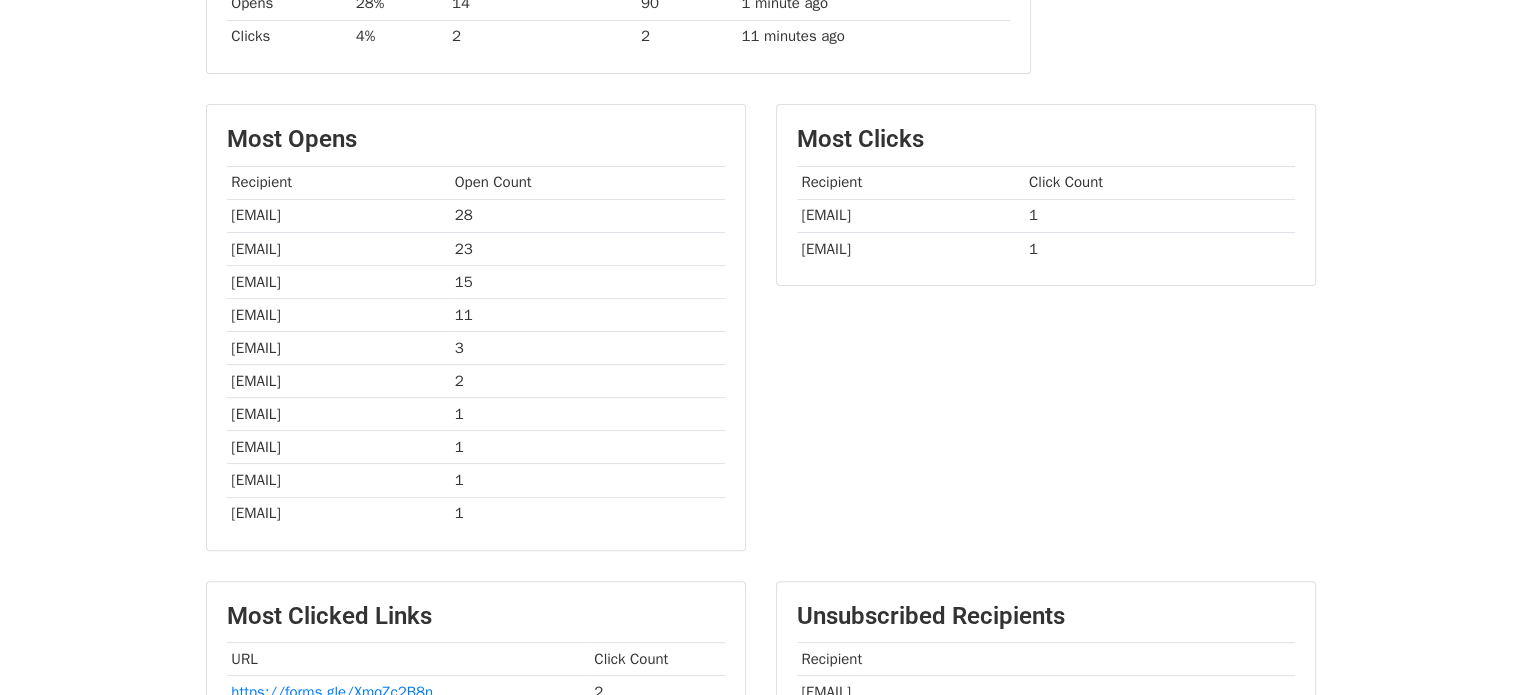 click on "[EMAIL]" at bounding box center (338, 348) 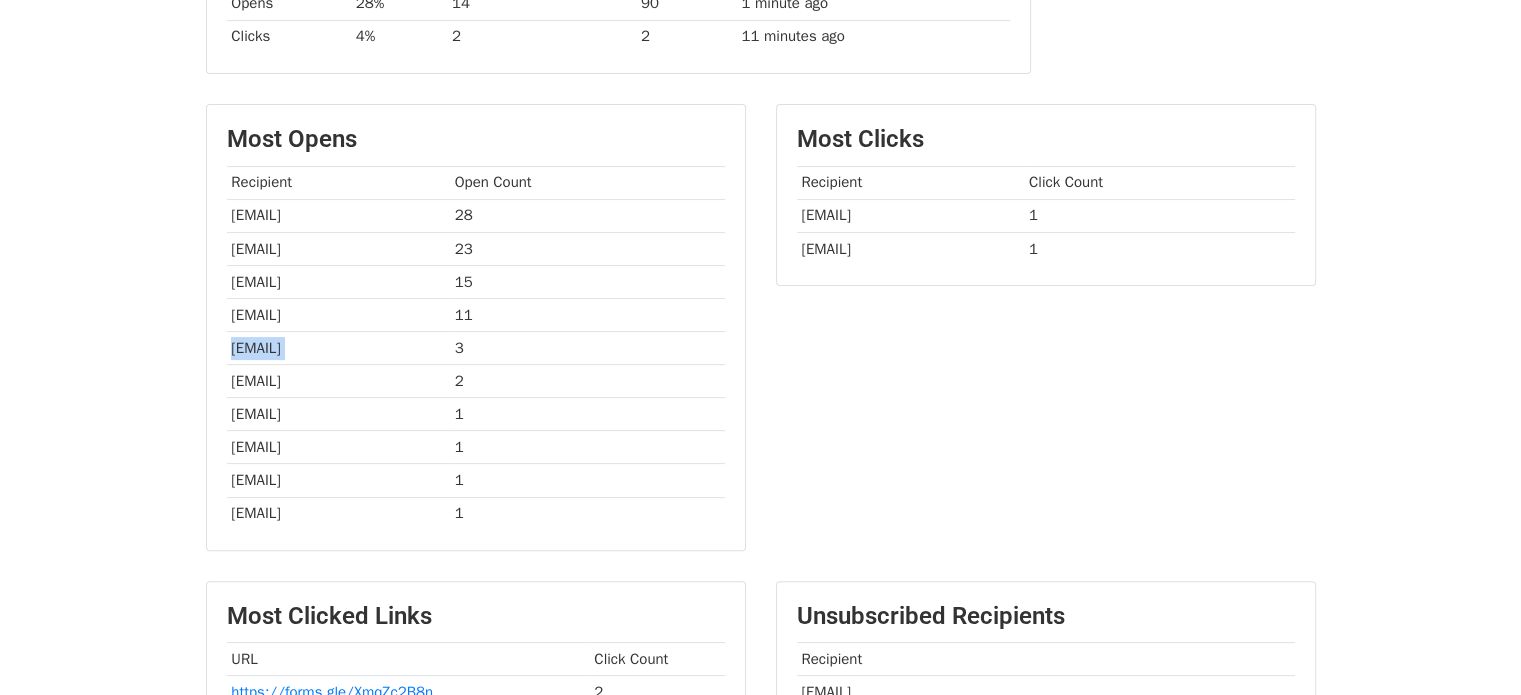 click on "[EMAIL]" at bounding box center [338, 348] 